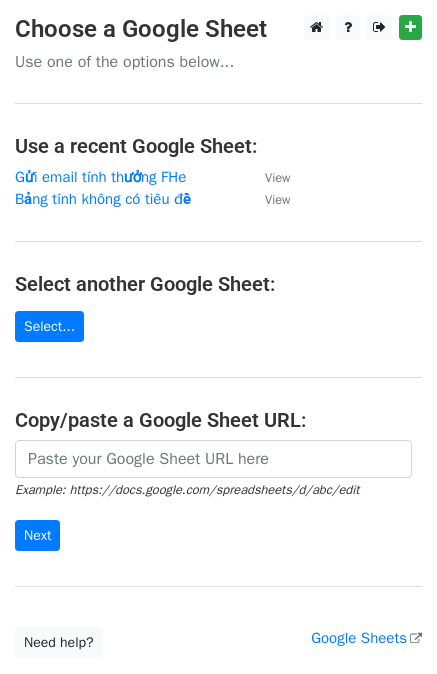 scroll, scrollTop: 0, scrollLeft: 0, axis: both 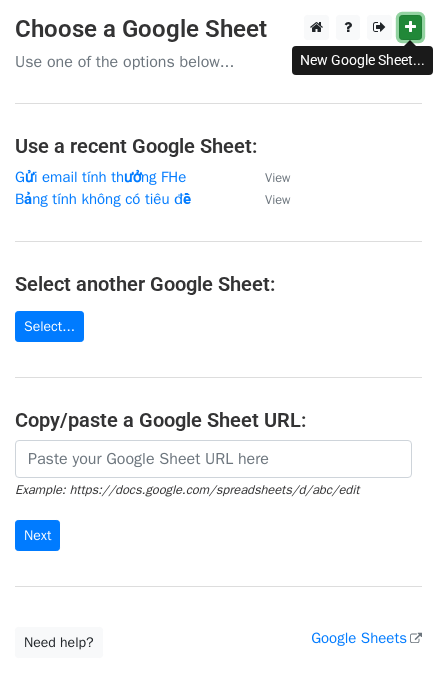 click at bounding box center (410, 27) 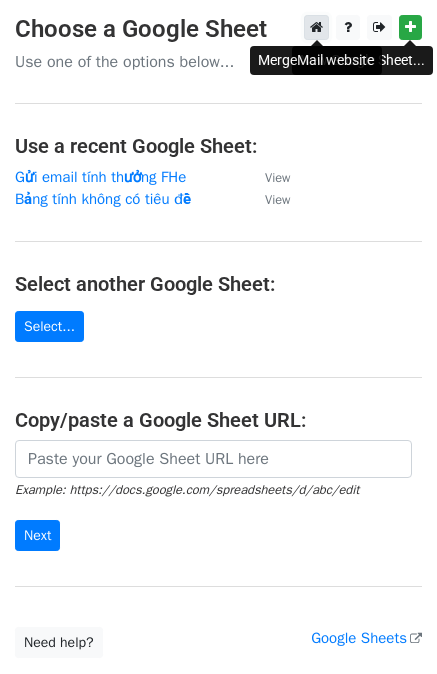click at bounding box center [316, 27] 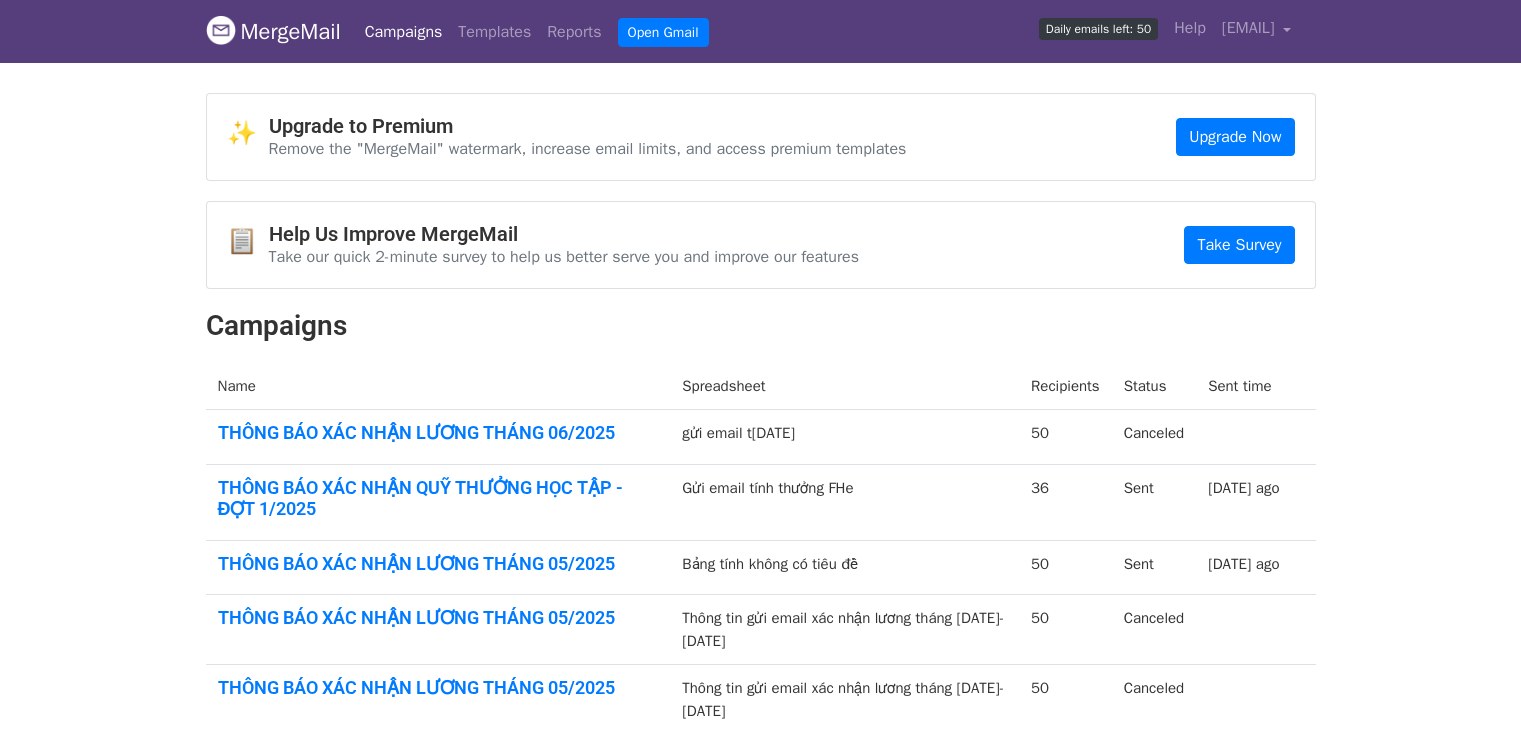 scroll, scrollTop: 0, scrollLeft: 0, axis: both 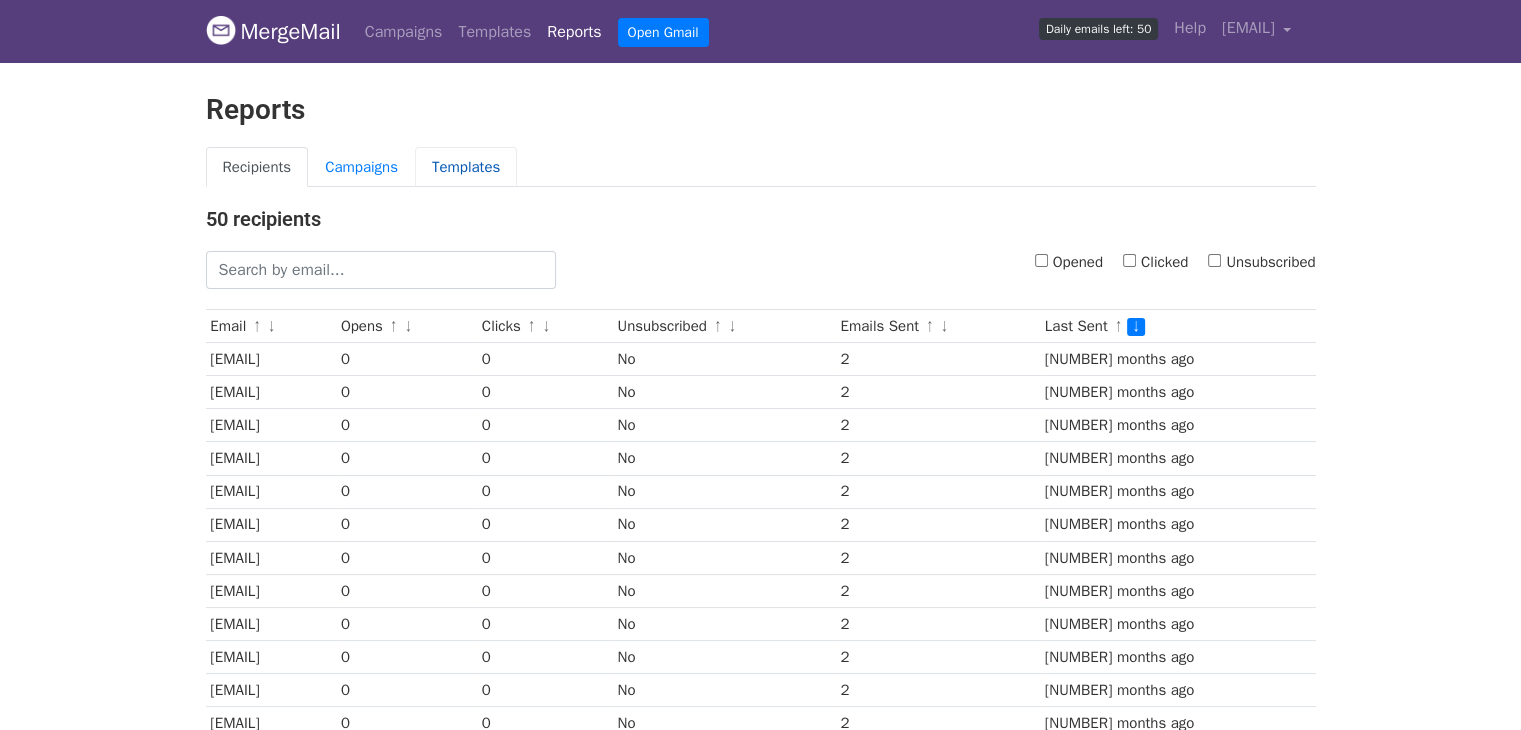 click on "Templates" at bounding box center (466, 167) 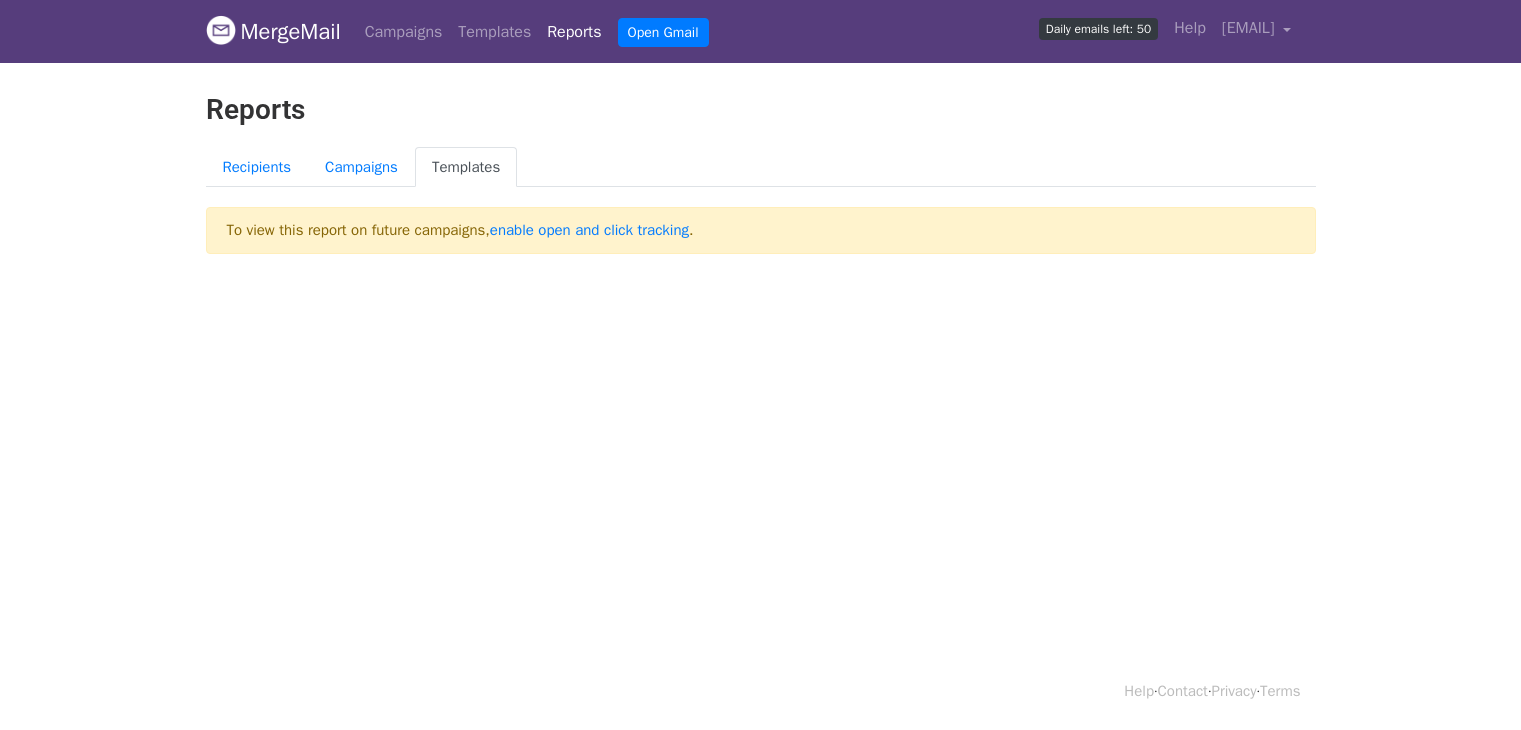 scroll, scrollTop: 0, scrollLeft: 0, axis: both 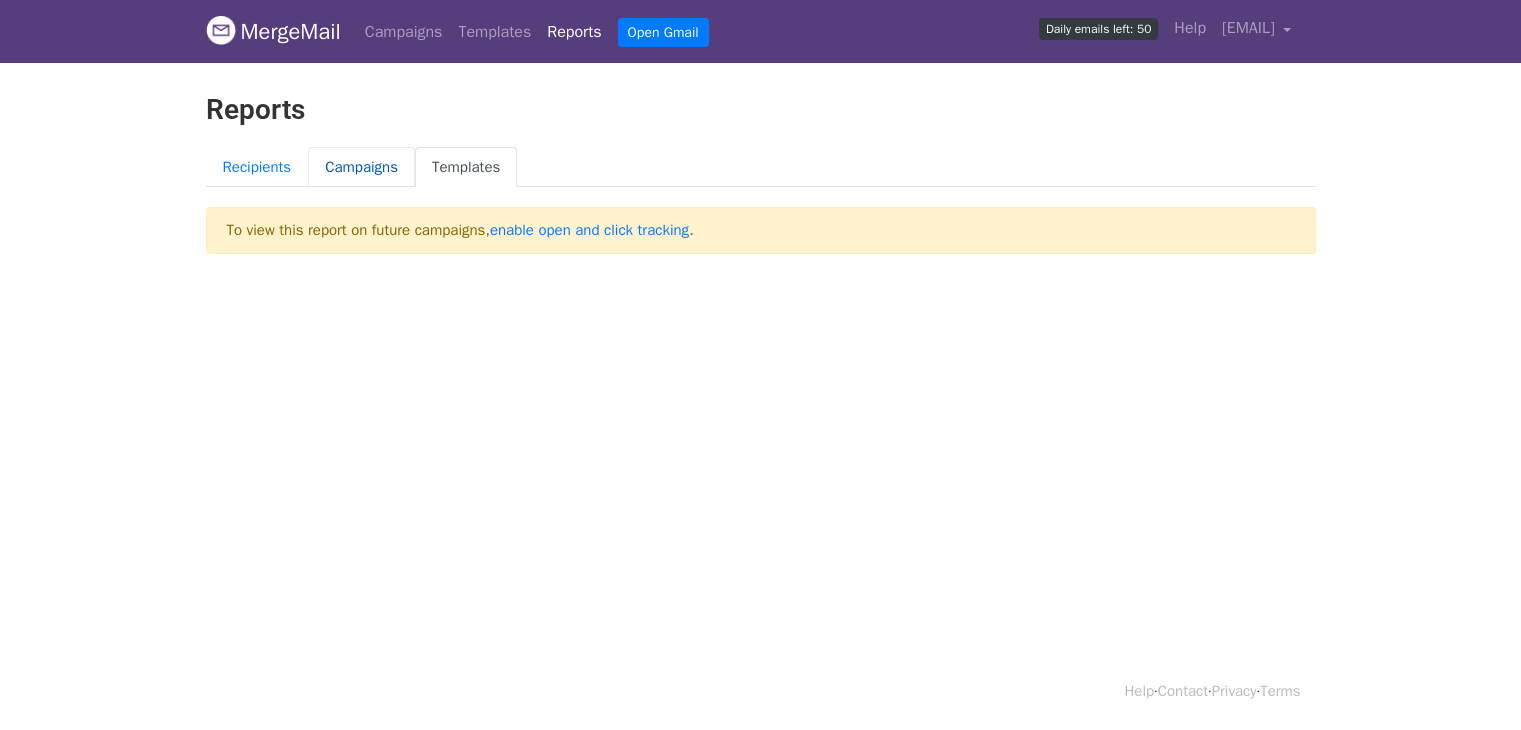 drag, startPoint x: 0, startPoint y: 0, endPoint x: 364, endPoint y: 164, distance: 399.2393 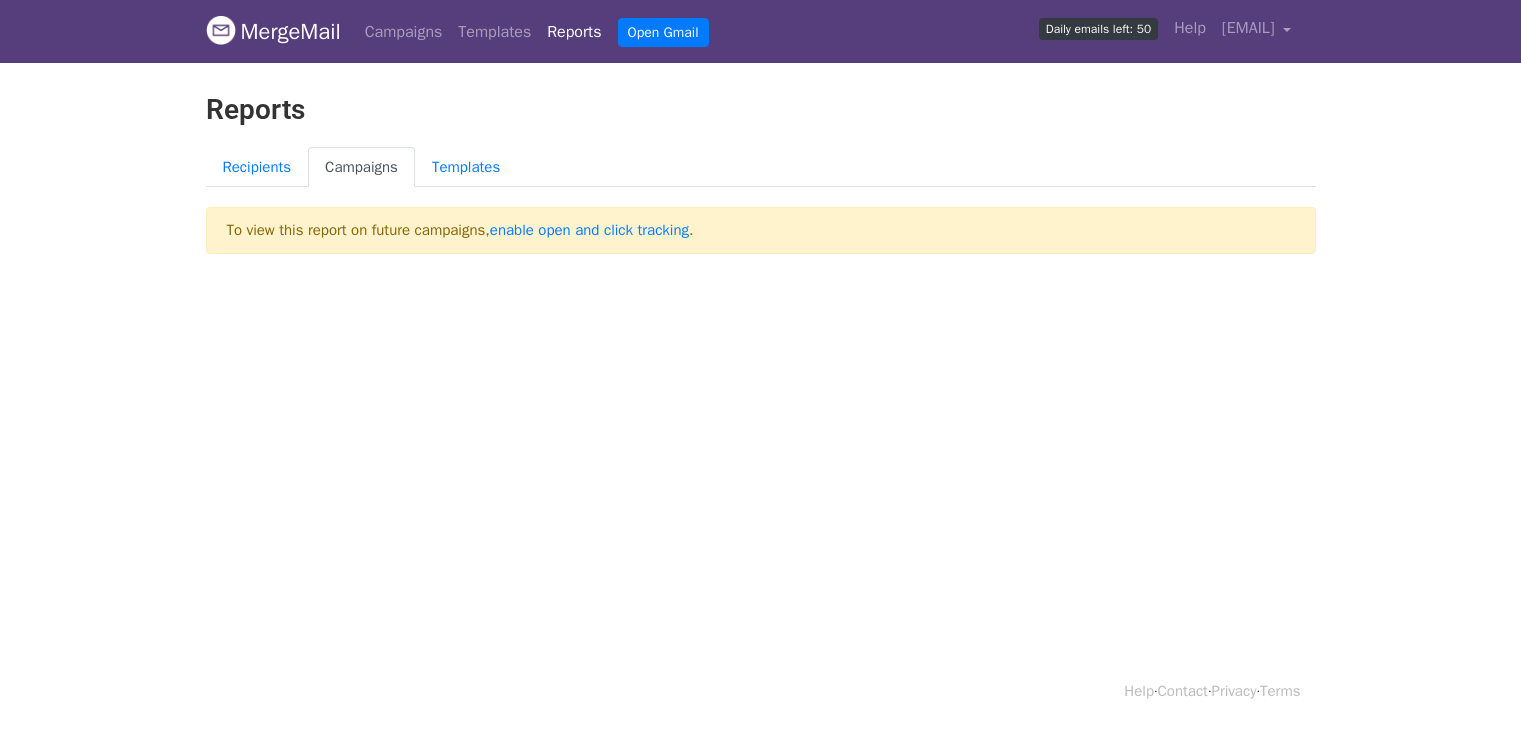 scroll, scrollTop: 0, scrollLeft: 0, axis: both 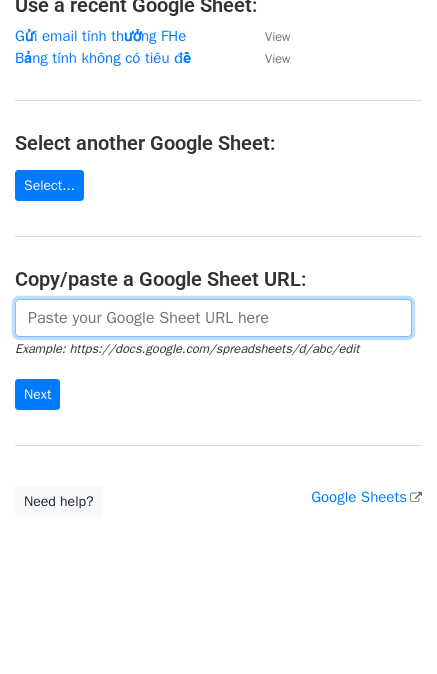 click at bounding box center (213, 318) 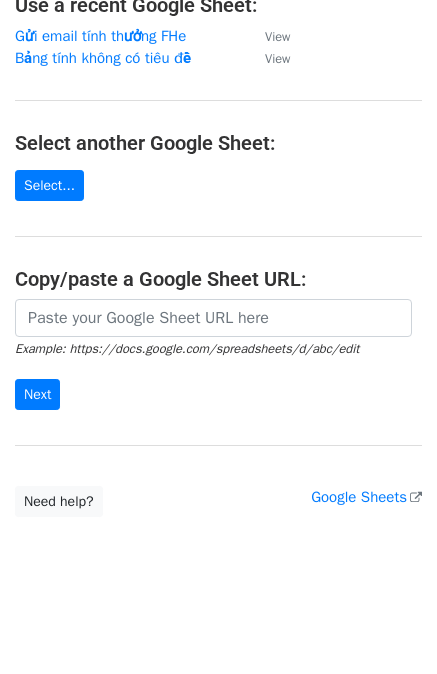 click on "Example:
https://docs.google.com/spreadsheets/d/abc/edit
Next" at bounding box center (218, 355) 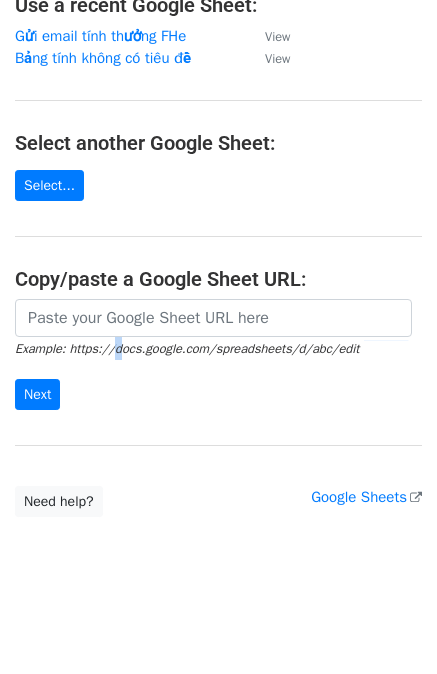 drag, startPoint x: 104, startPoint y: 349, endPoint x: 105, endPoint y: 316, distance: 33.01515 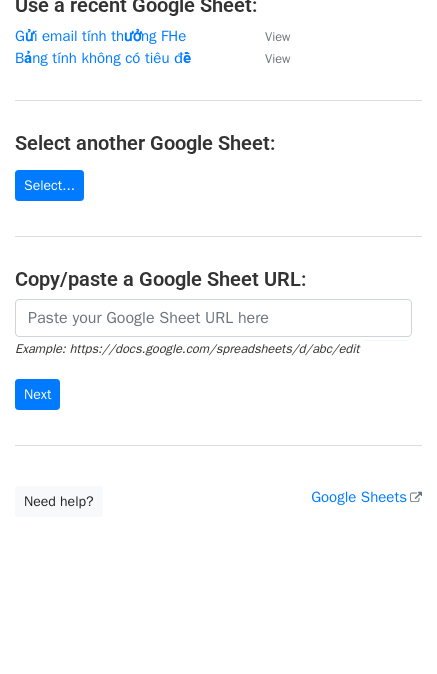 click on "Choose a Google Sheet
Use one of the options below...
Use a recent Google Sheet:
Gửi email tính thưởng FHe
View
Bảng tính không có tiêu đề
View
Select another Google Sheet:
Select...
Copy/paste a Google Sheet URL:
Example:
https://docs.google.com/spreadsheets/d/abc/edit
Next
Google Sheets
Need help?
Help
×
Why do I need to copy/paste a Google Sheet URL?
Normally, MergeMail would show you a list of your Google Sheets to choose from, but because you didn't allow MergeMail access to your Google Drive, it cannot show you a list of your Google Sheets. You can read more about permissions in our  support pages .
If you'd like to see a list of your Google Sheets, you'll need to  sign out of MergeMail  and then sign back in and allow access to your Google Drive.
Are your recipients in a CSV or Excel file?
then try again.
Read our  ," at bounding box center (218, 195) 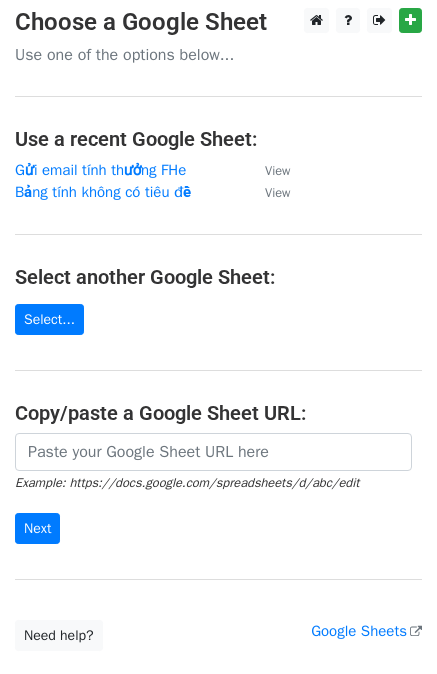 scroll, scrollTop: 0, scrollLeft: 0, axis: both 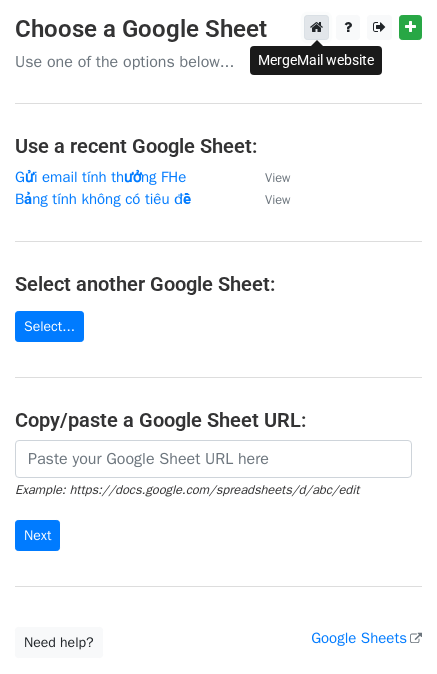 click at bounding box center [316, 27] 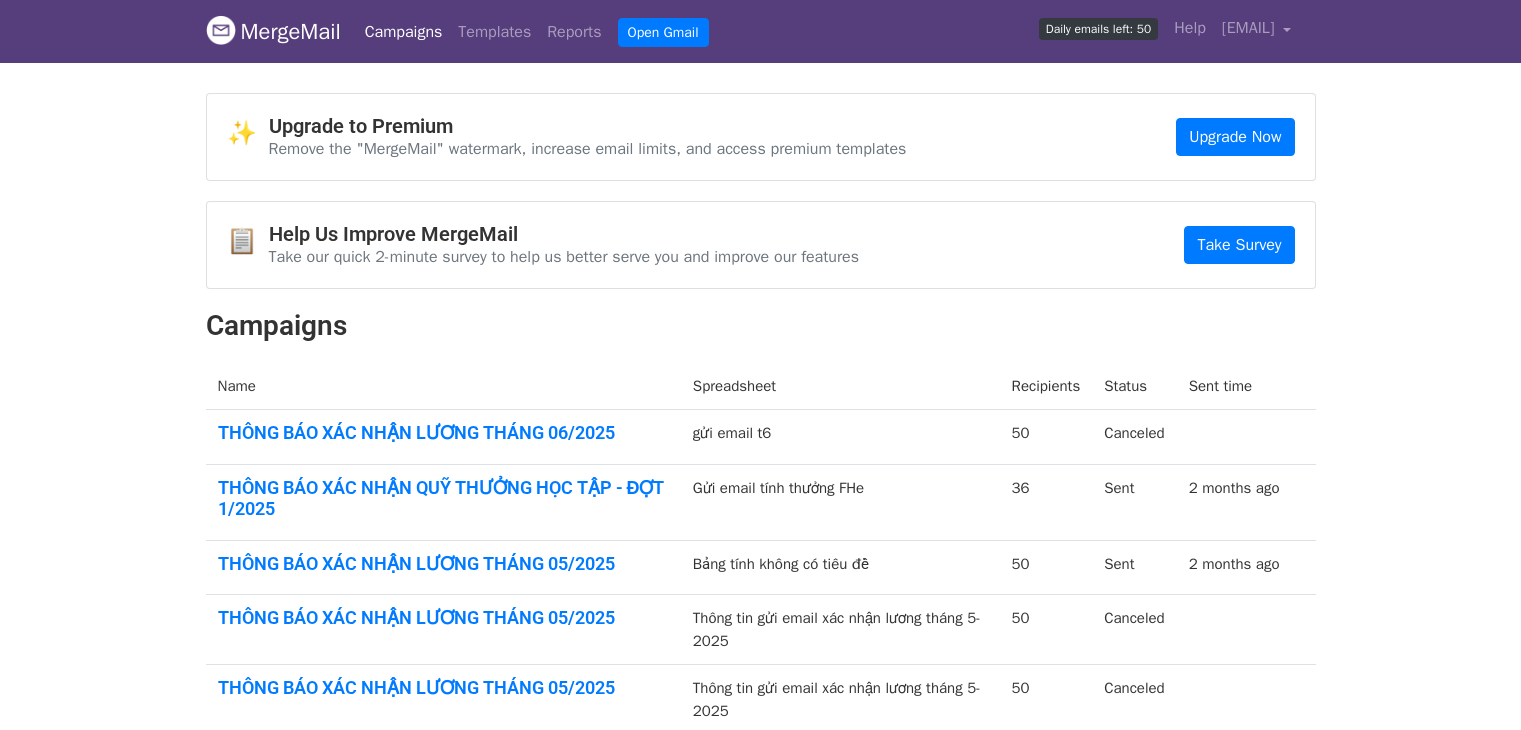 scroll, scrollTop: 0, scrollLeft: 0, axis: both 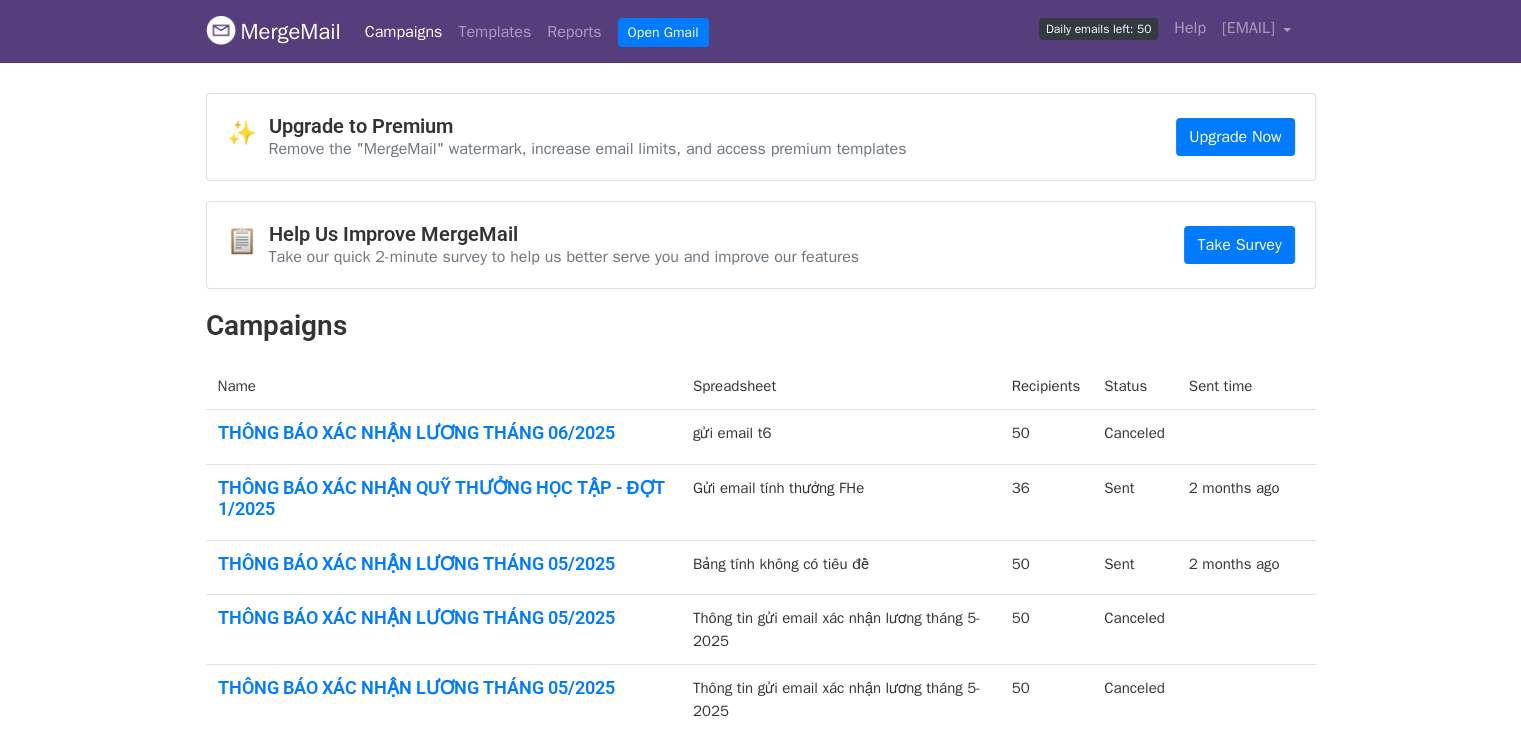 click on "✨
Upgrade to Premium
Remove the "MergeMail" watermark, increase email limits, and access premium templates
Upgrade Now
📋
Help Us Improve MergeMail
Take our quick 2-minute survey to help us better serve you and improve our features
Take Survey
Campaigns
Name
Spreadsheet
Recipients
Status
Sent time
THÔNG BÁO XÁC NHẬN LƯƠNG THÁNG 06/2025
gửi email t6
50
Canceled
THÔNG BÁO XÁC NHẬN QUỸ THƯỞNG HỌC TẬP - ĐỢT 1/2025
Gửi email tính thưởng FHe
36
Sent
2 months ago
THÔNG BÁO XÁC NHẬN LƯƠNG THÁNG 05/2025
Bảng tính không có tiêu đề
50
Sent
2 months ago
THÔNG BÁO XÁC NHẬN LƯƠNG THÁNG 05/2025
Thông tin gửi email xác nhận lương tháng 5-2025
50
Canceled
THÔNG BÁO XÁC NHẬN LƯƠNG THÁNG 05/2025
50
Canceled" at bounding box center (761, 421) 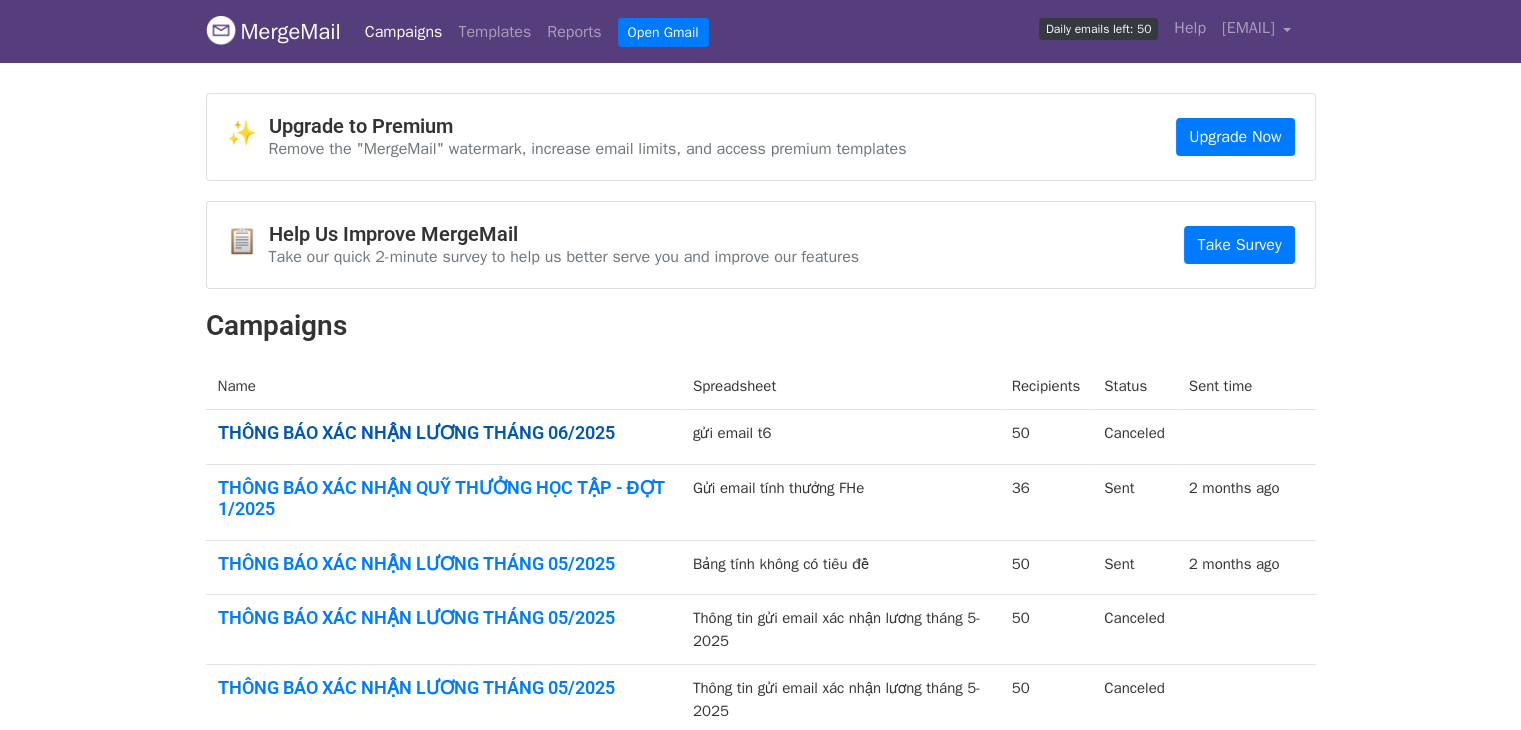 click on "THÔNG BÁO XÁC NHẬN LƯƠNG THÁNG 06/2025" at bounding box center (443, 433) 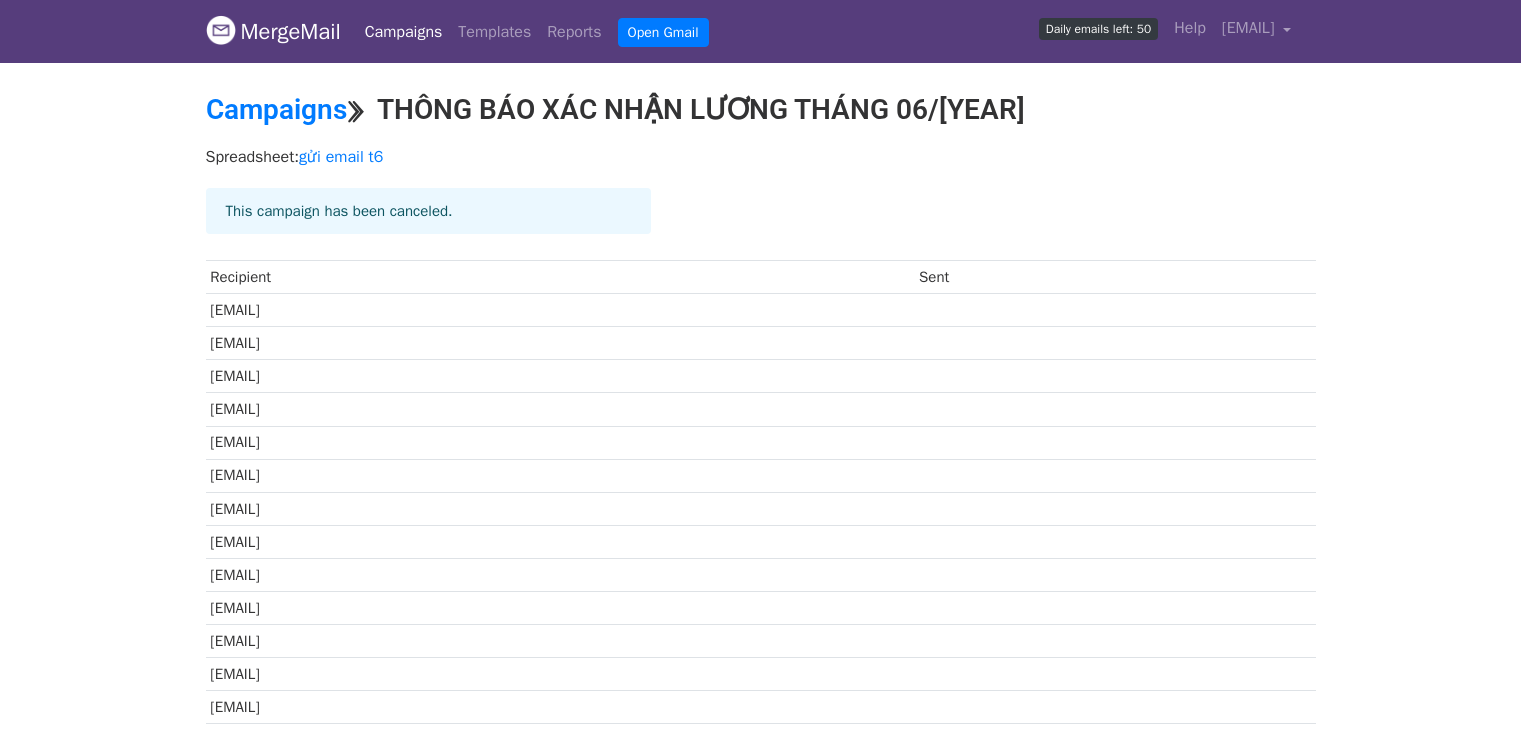 scroll, scrollTop: 0, scrollLeft: 0, axis: both 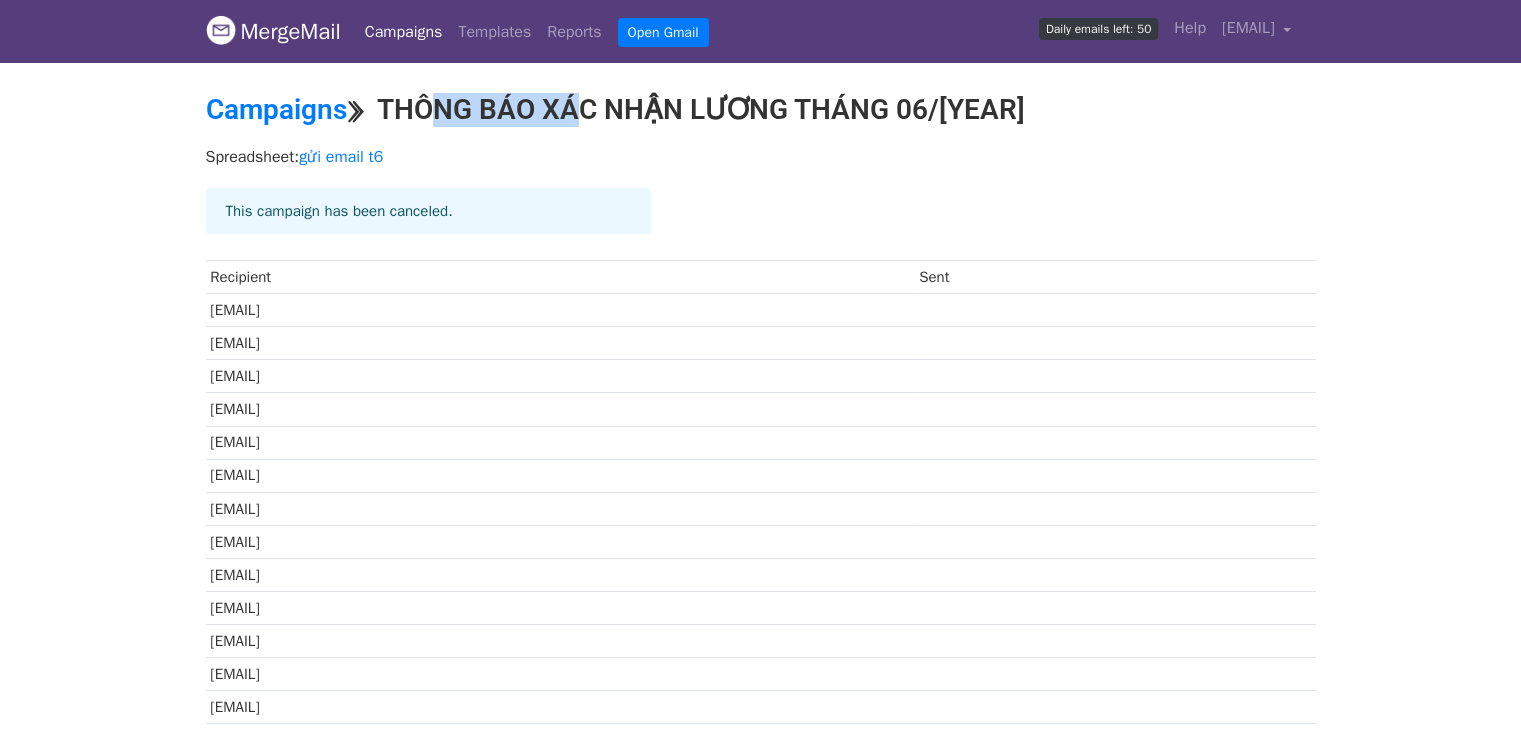 drag, startPoint x: 400, startPoint y: 107, endPoint x: 562, endPoint y: 122, distance: 162.69296 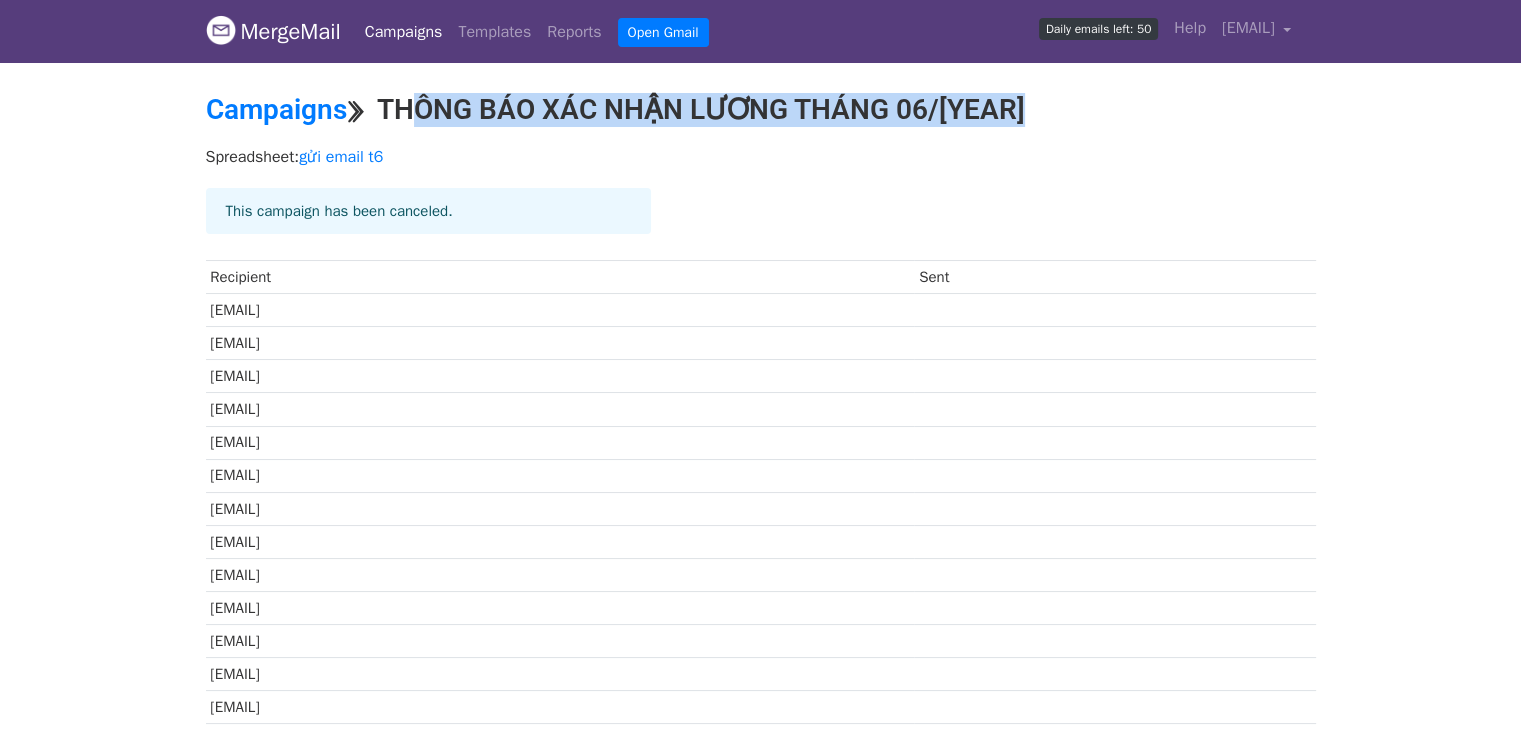 drag, startPoint x: 389, startPoint y: 111, endPoint x: 1016, endPoint y: 110, distance: 627.0008 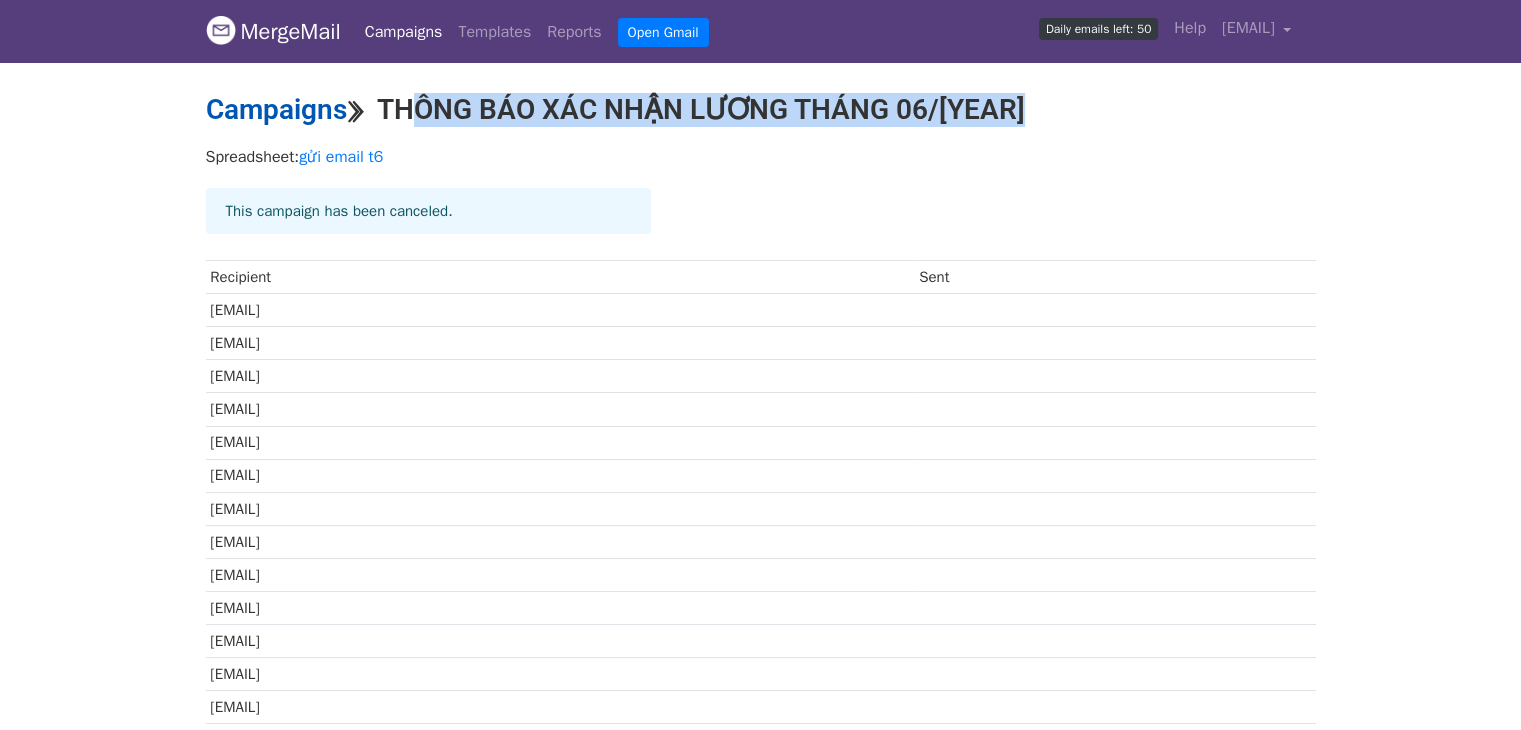 click on "Campaigns" at bounding box center [276, 109] 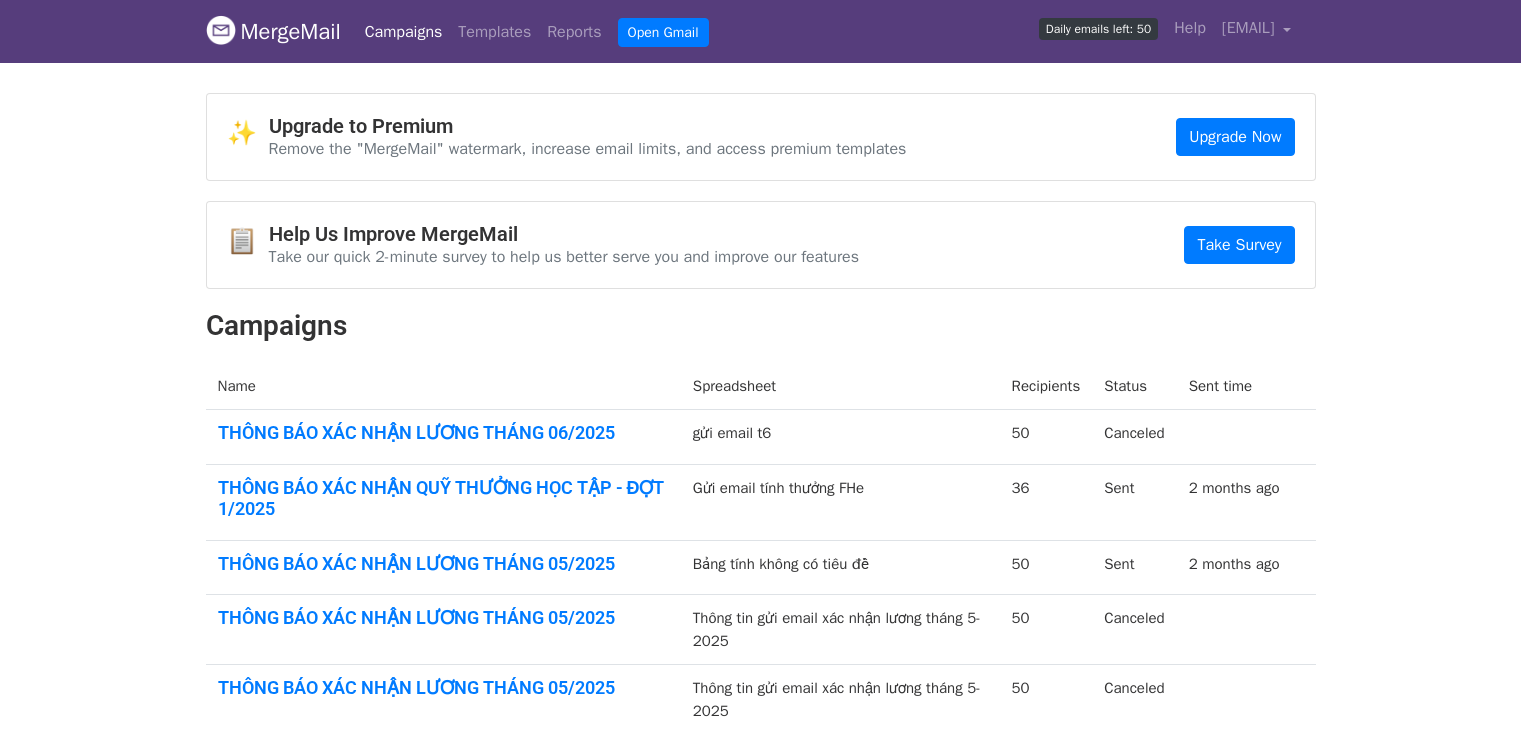 scroll, scrollTop: 0, scrollLeft: 0, axis: both 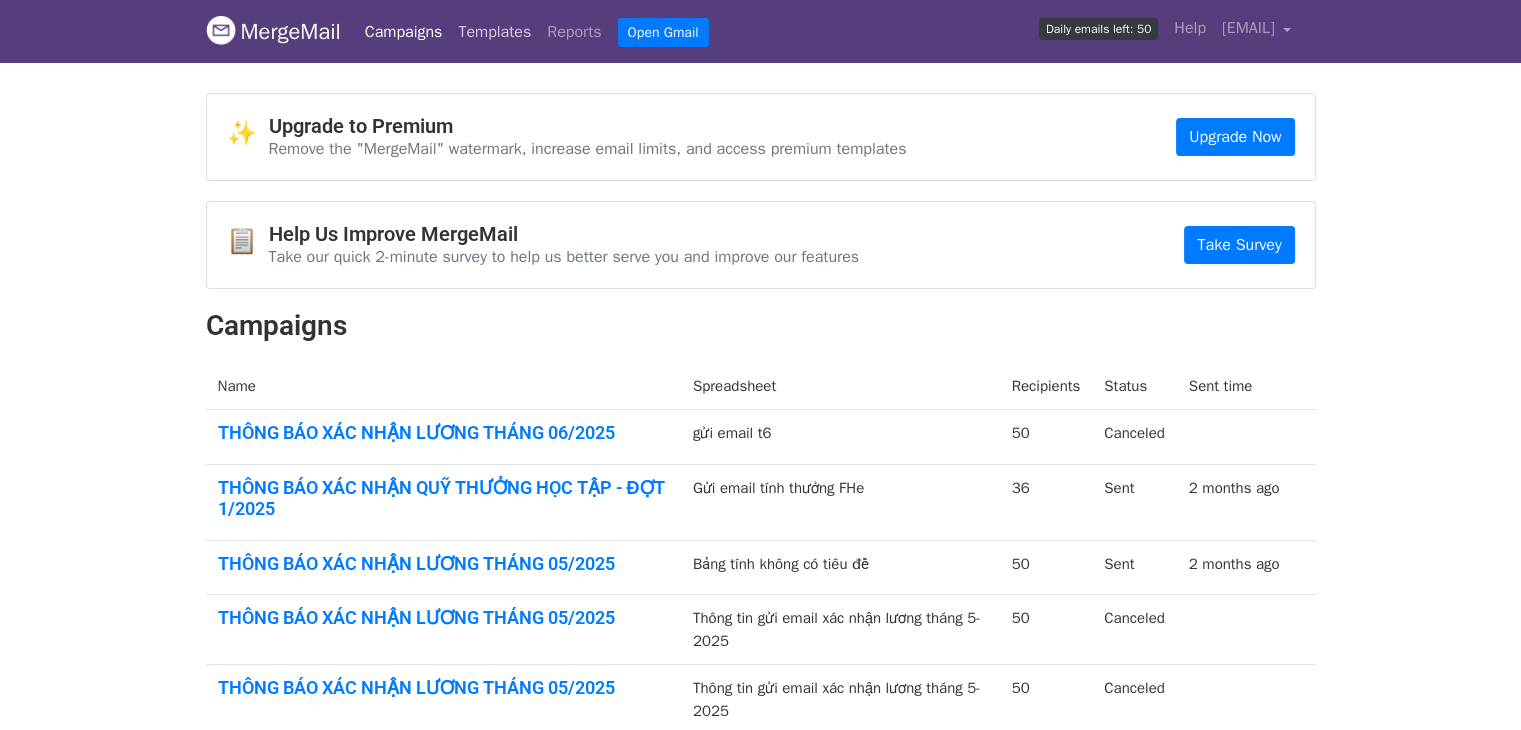 click on "Templates" at bounding box center (494, 32) 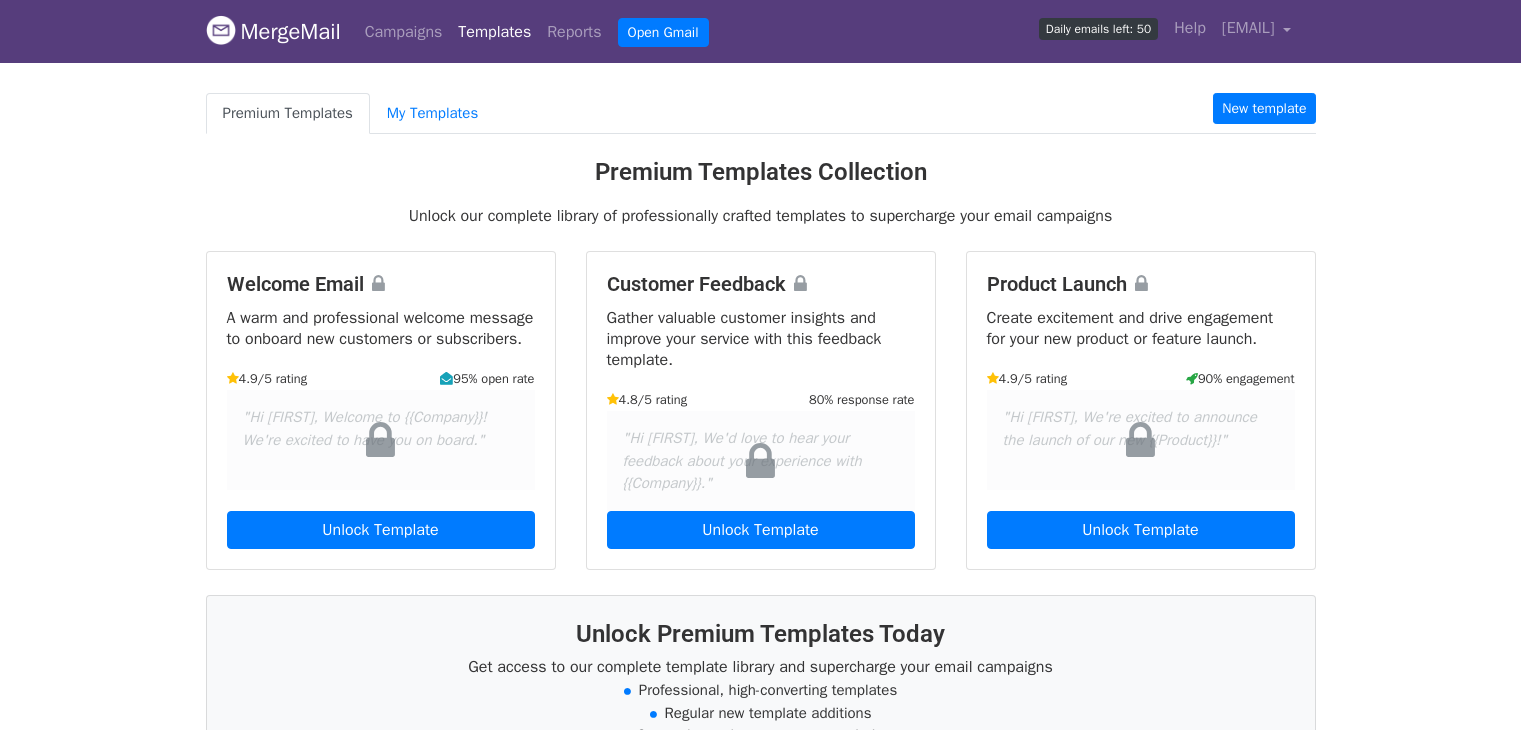 scroll, scrollTop: 0, scrollLeft: 0, axis: both 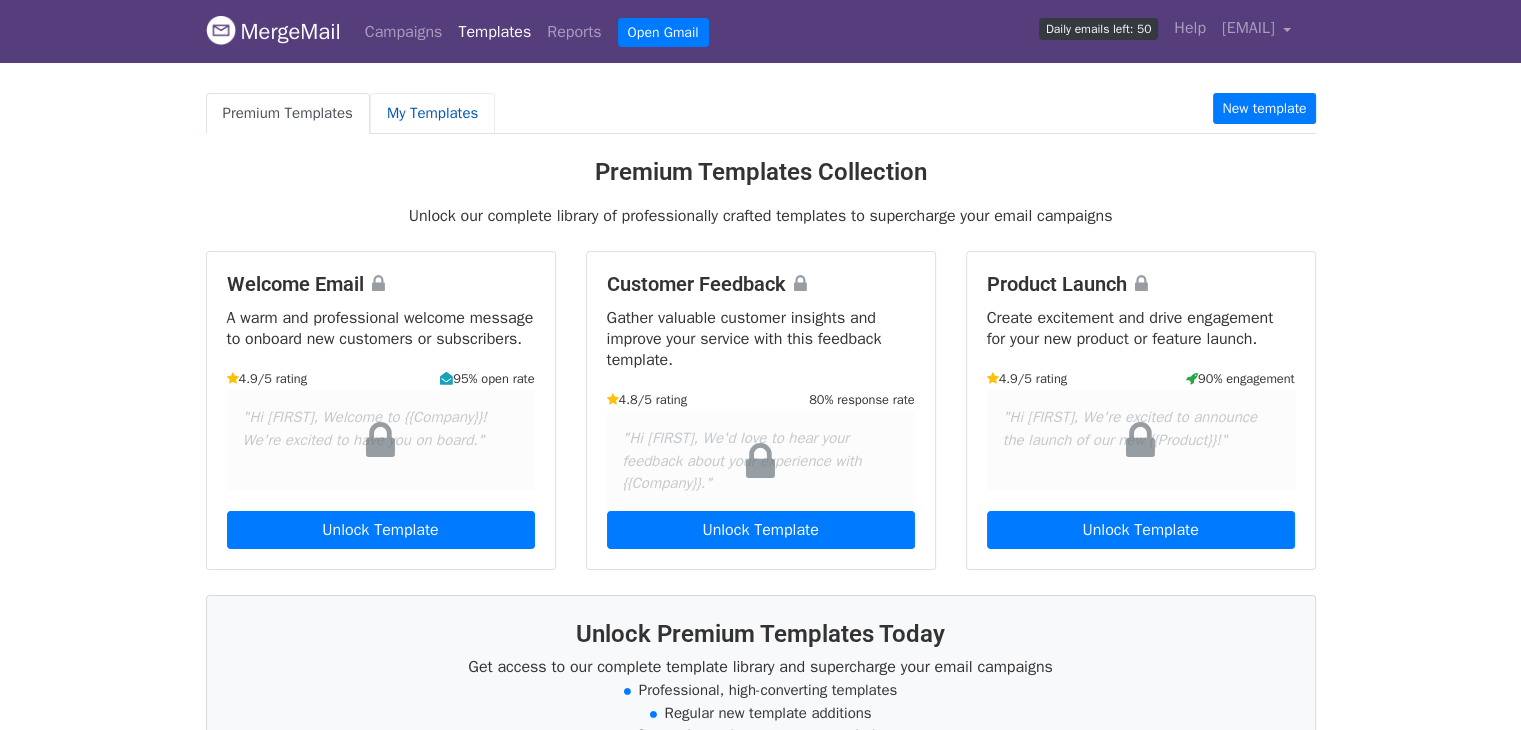 click on "My Templates" at bounding box center [432, 113] 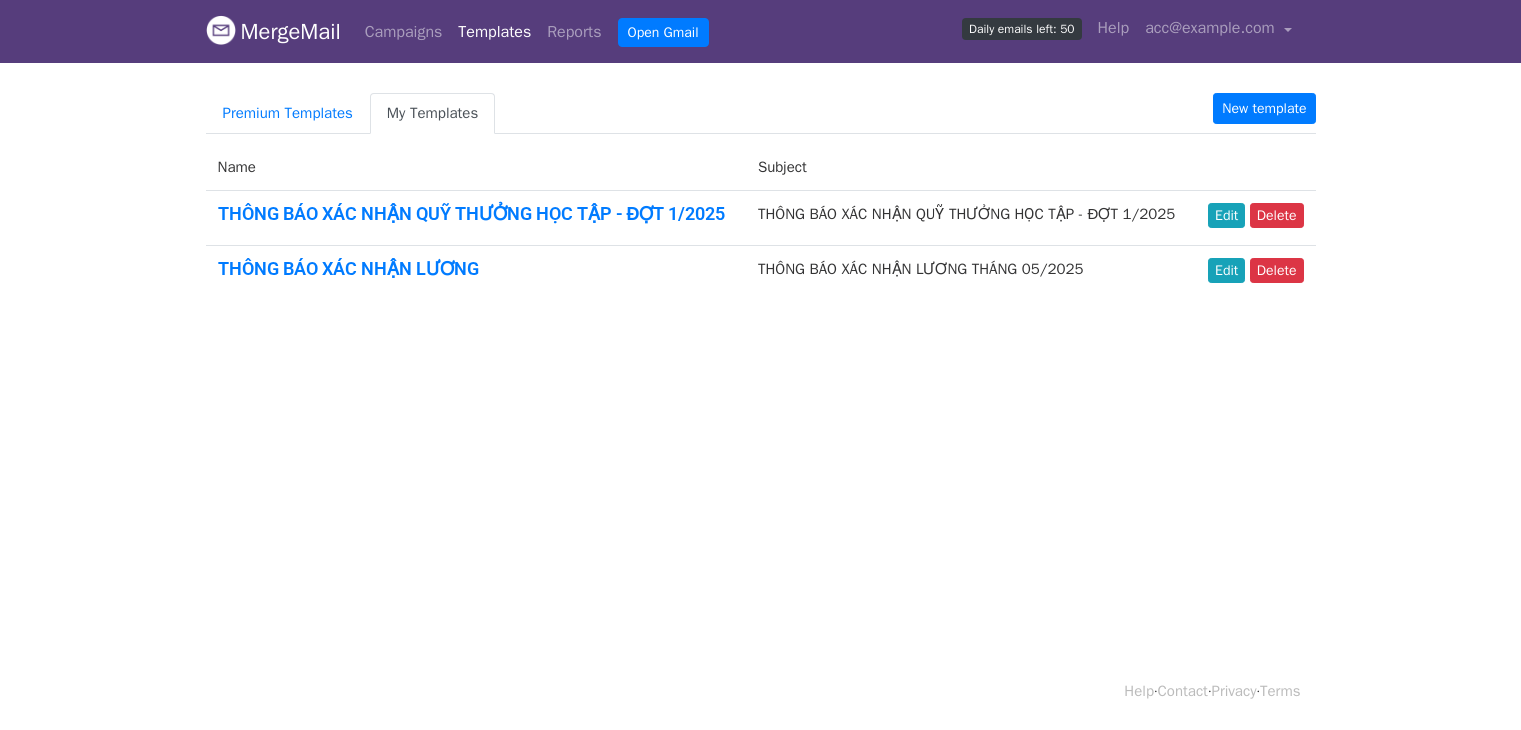 scroll, scrollTop: 0, scrollLeft: 0, axis: both 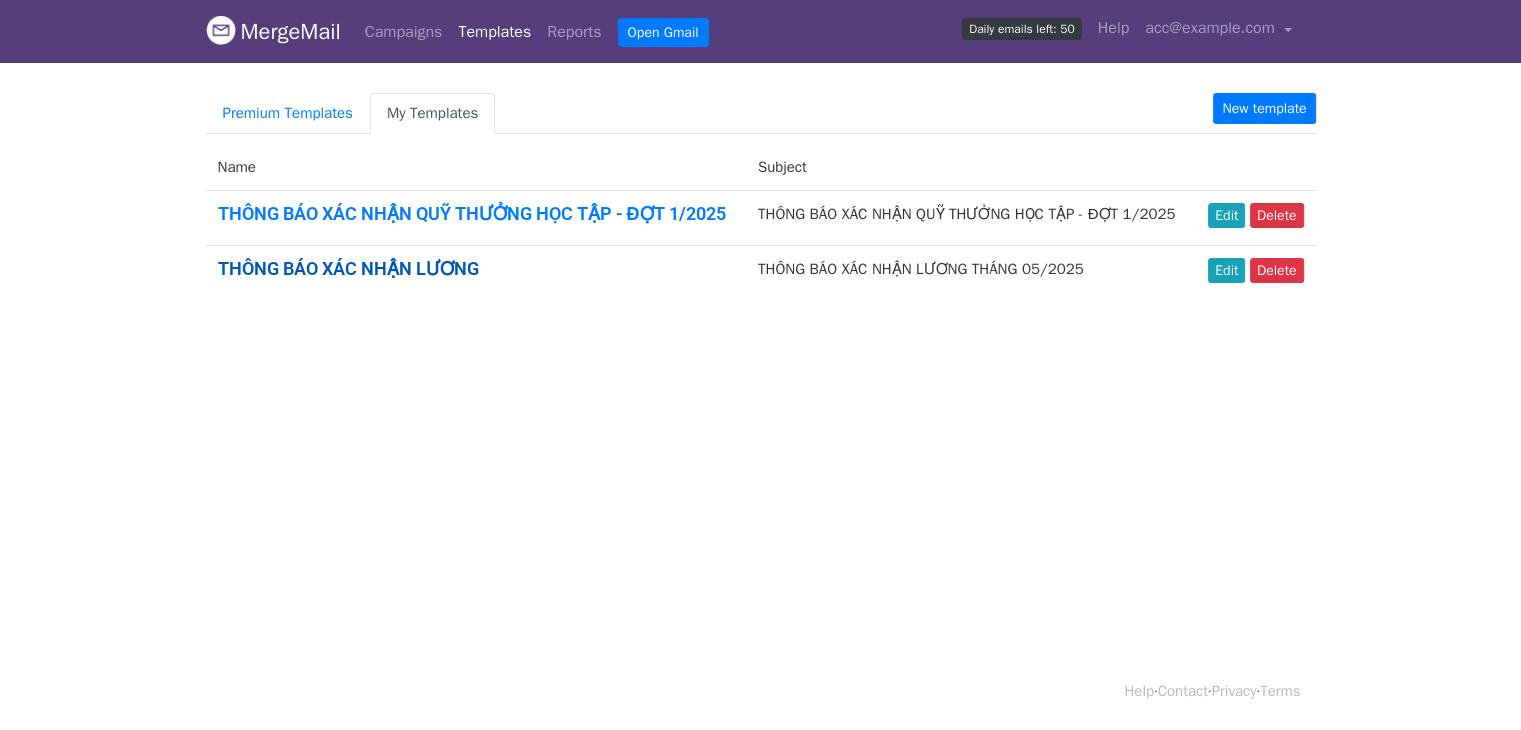 click on "THÔNG BÁO XÁC NHẬN LƯƠNG" at bounding box center [348, 268] 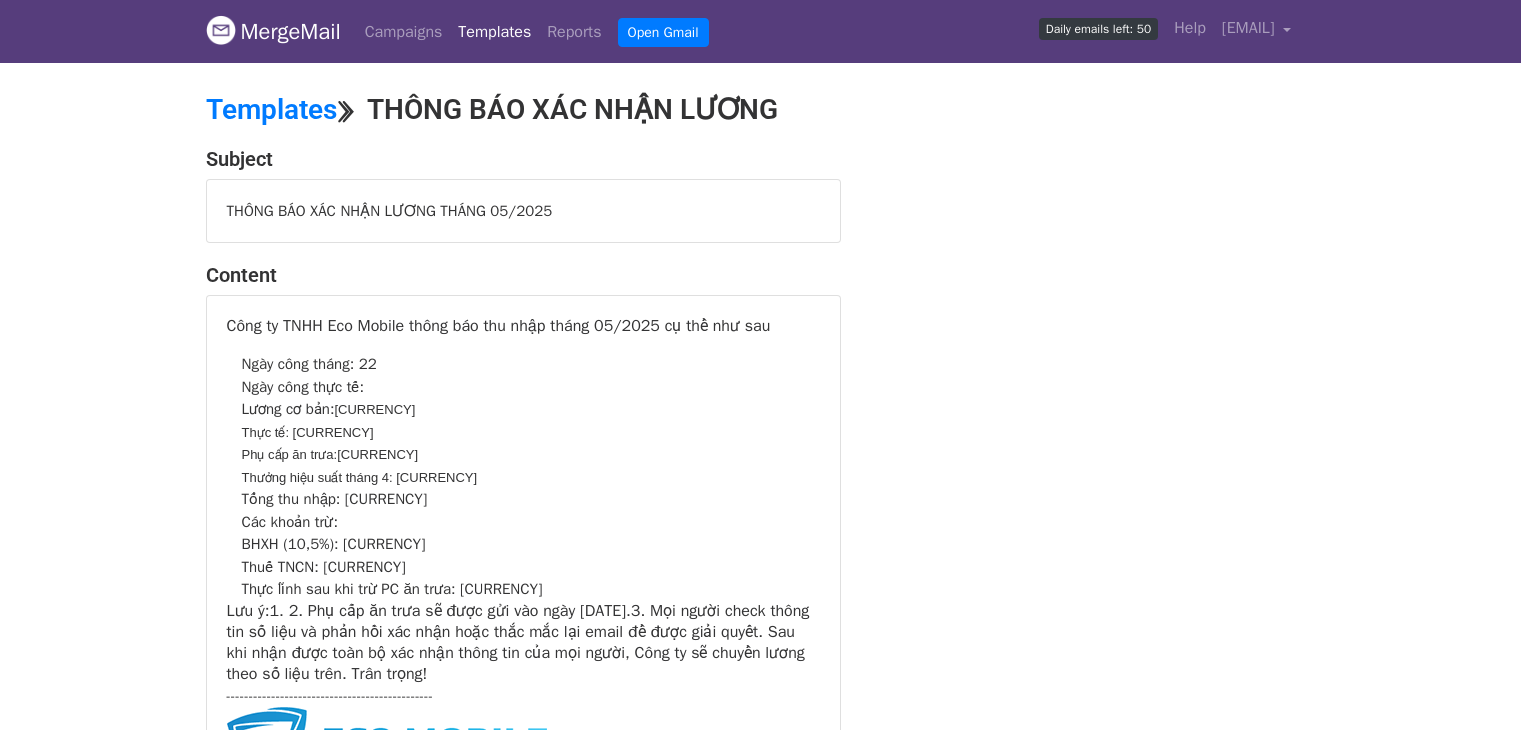 scroll, scrollTop: 0, scrollLeft: 0, axis: both 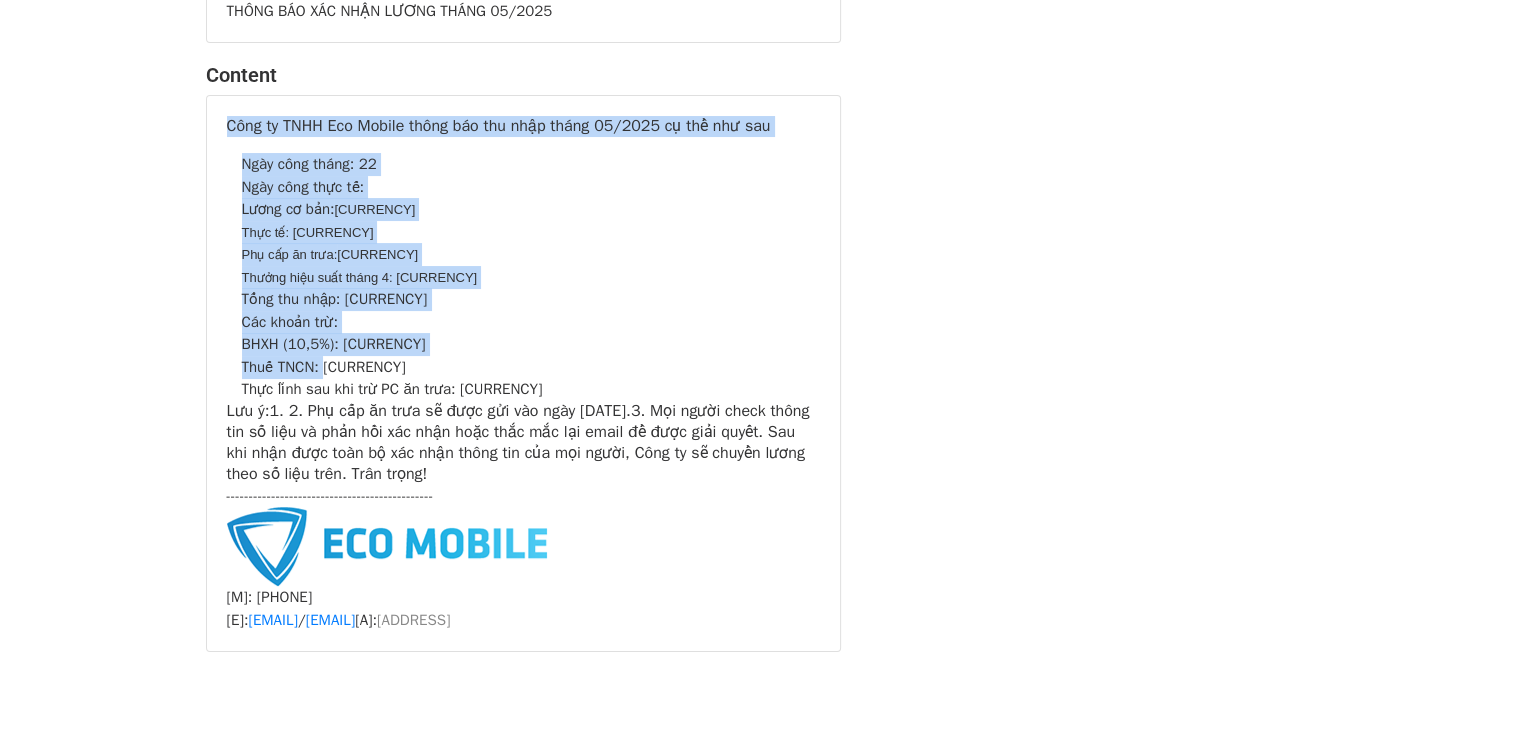 drag, startPoint x: 222, startPoint y: 325, endPoint x: 692, endPoint y: 649, distance: 570.85547 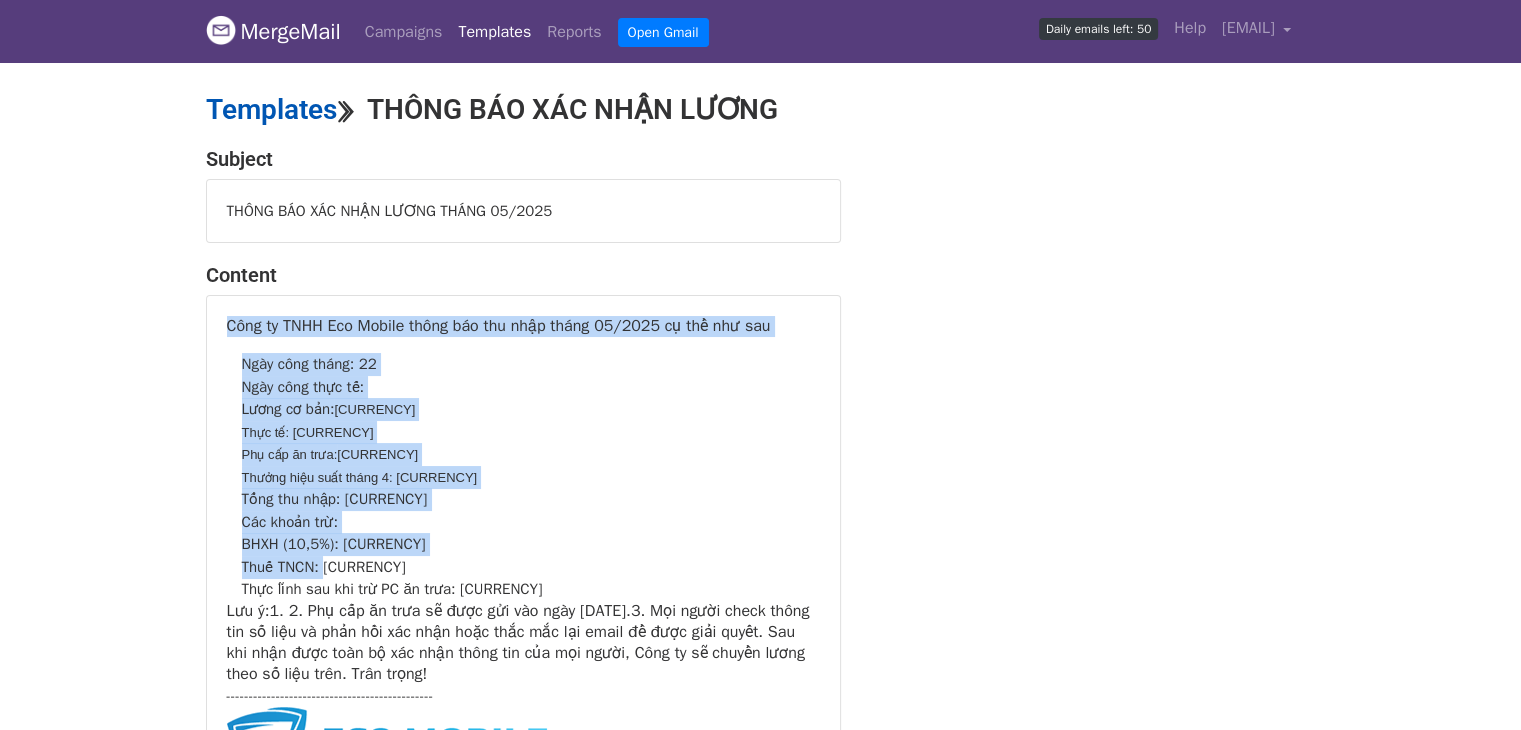 click on "Templates" at bounding box center (271, 109) 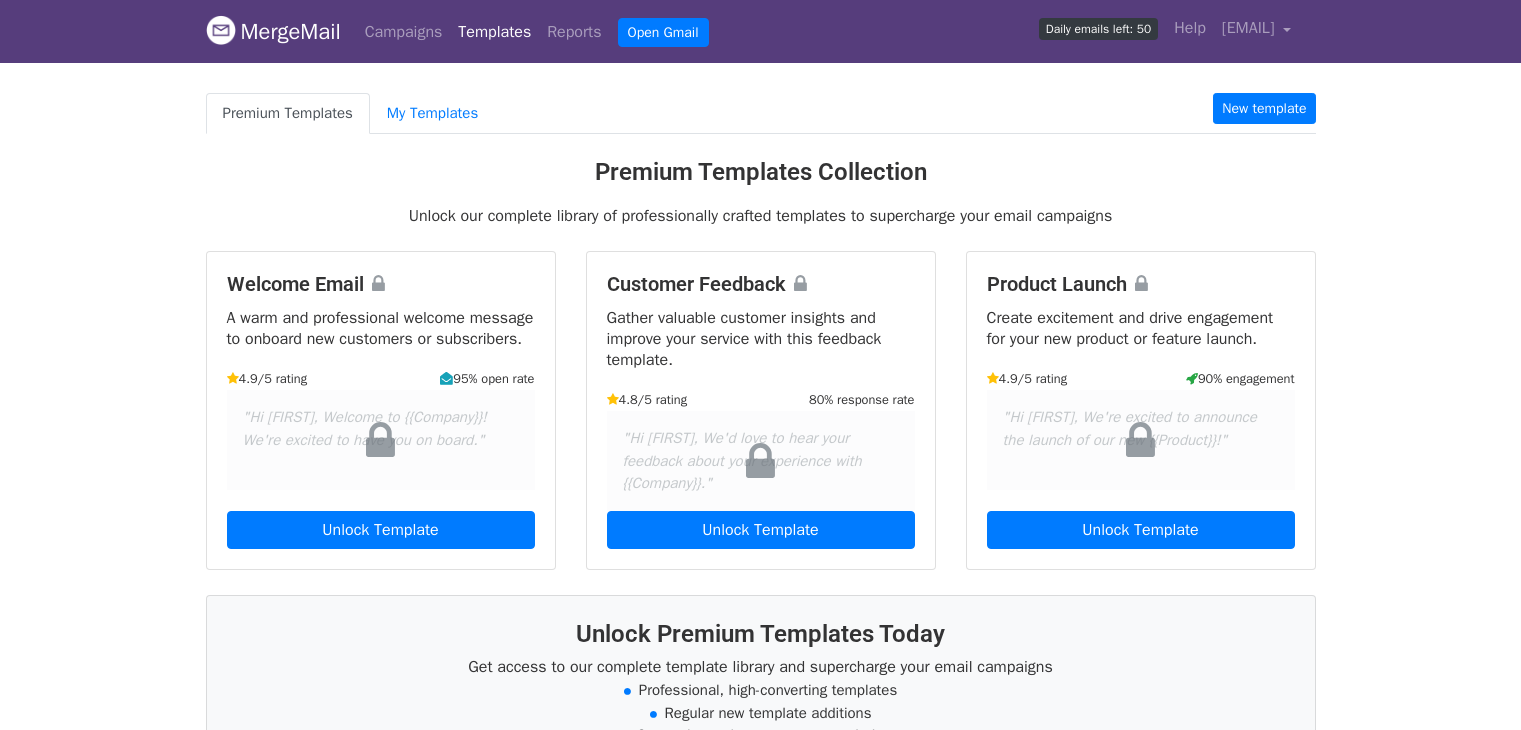 scroll, scrollTop: 0, scrollLeft: 0, axis: both 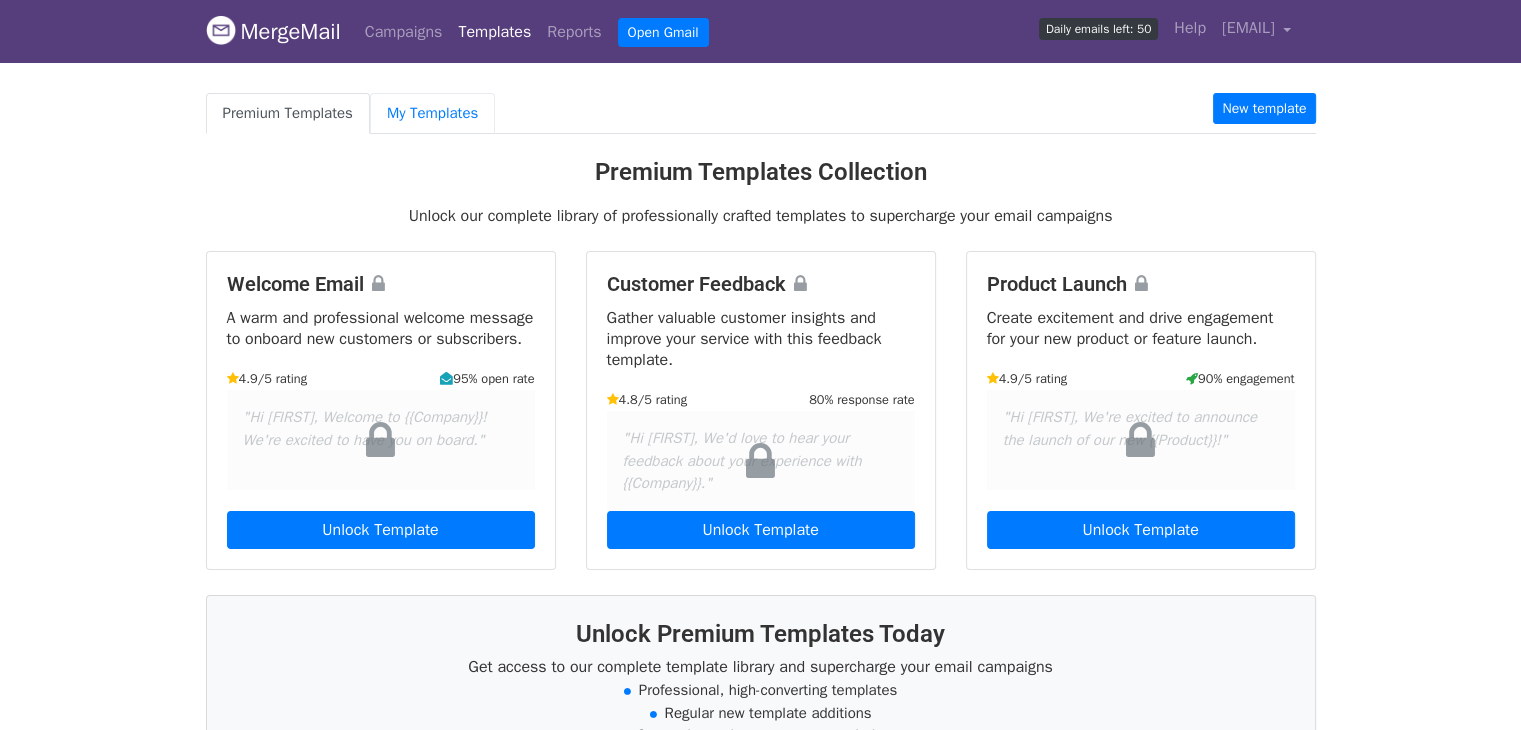 drag, startPoint x: 440, startPoint y: 110, endPoint x: 468, endPoint y: 161, distance: 58.18075 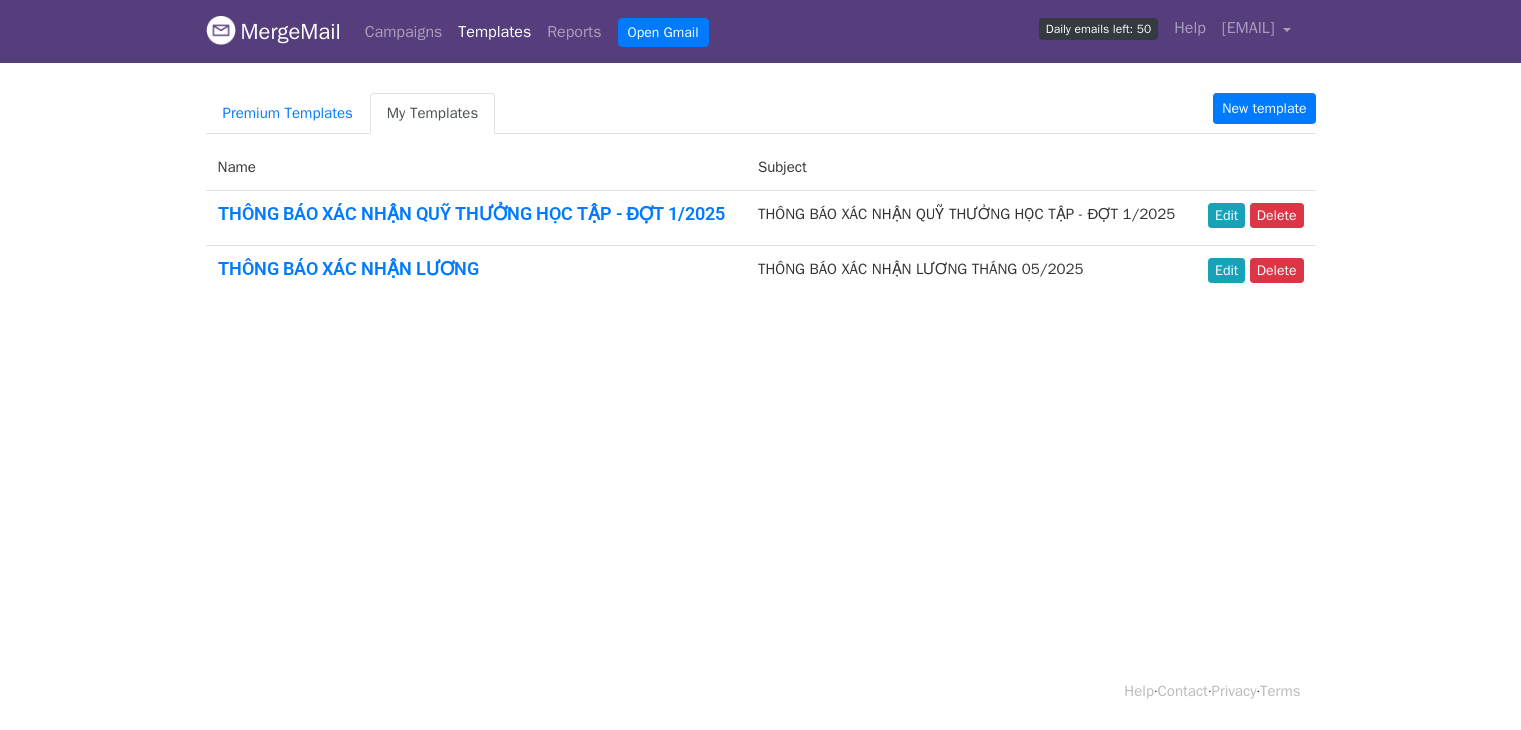 scroll, scrollTop: 0, scrollLeft: 0, axis: both 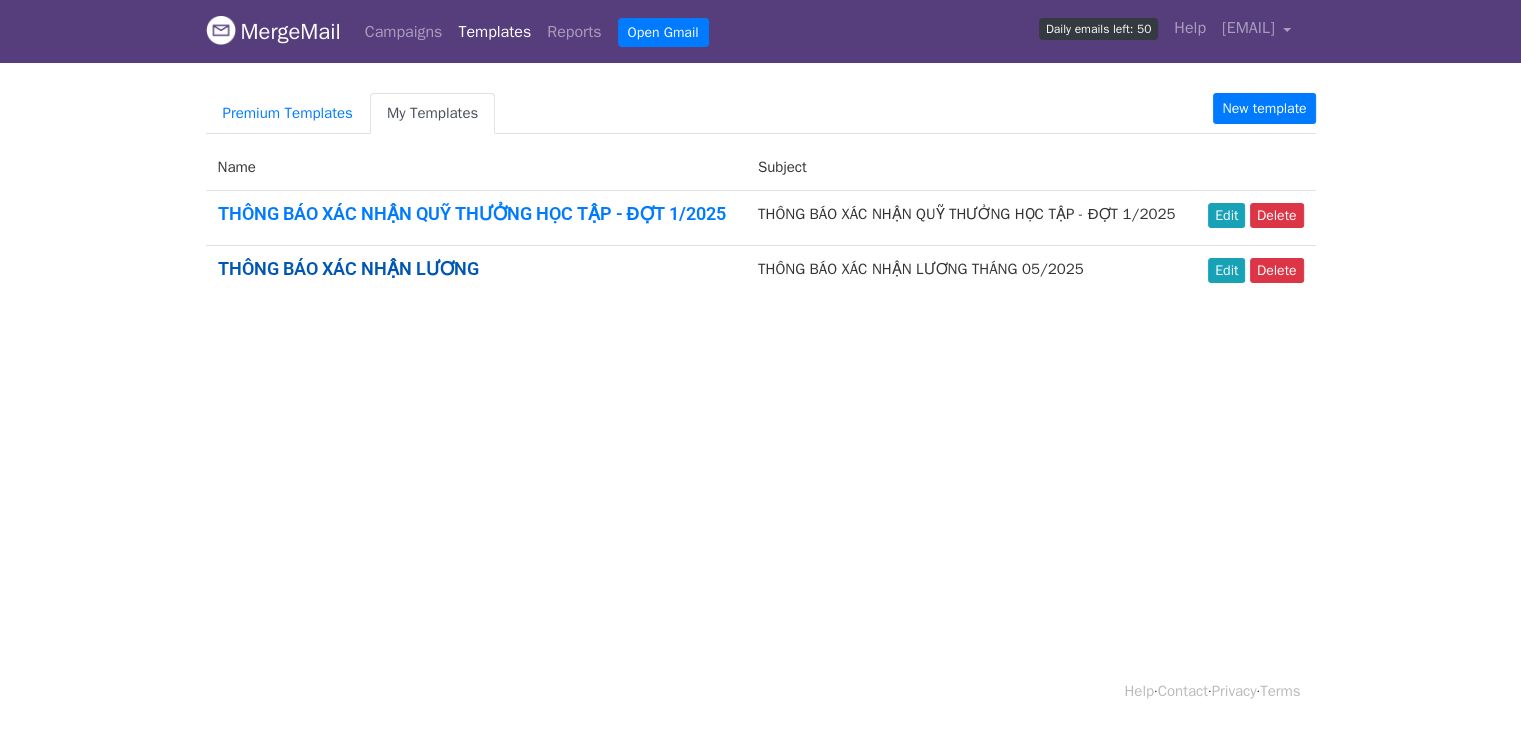 click on "THÔNG BÁO XÁC NHẬN LƯƠNG" at bounding box center [348, 268] 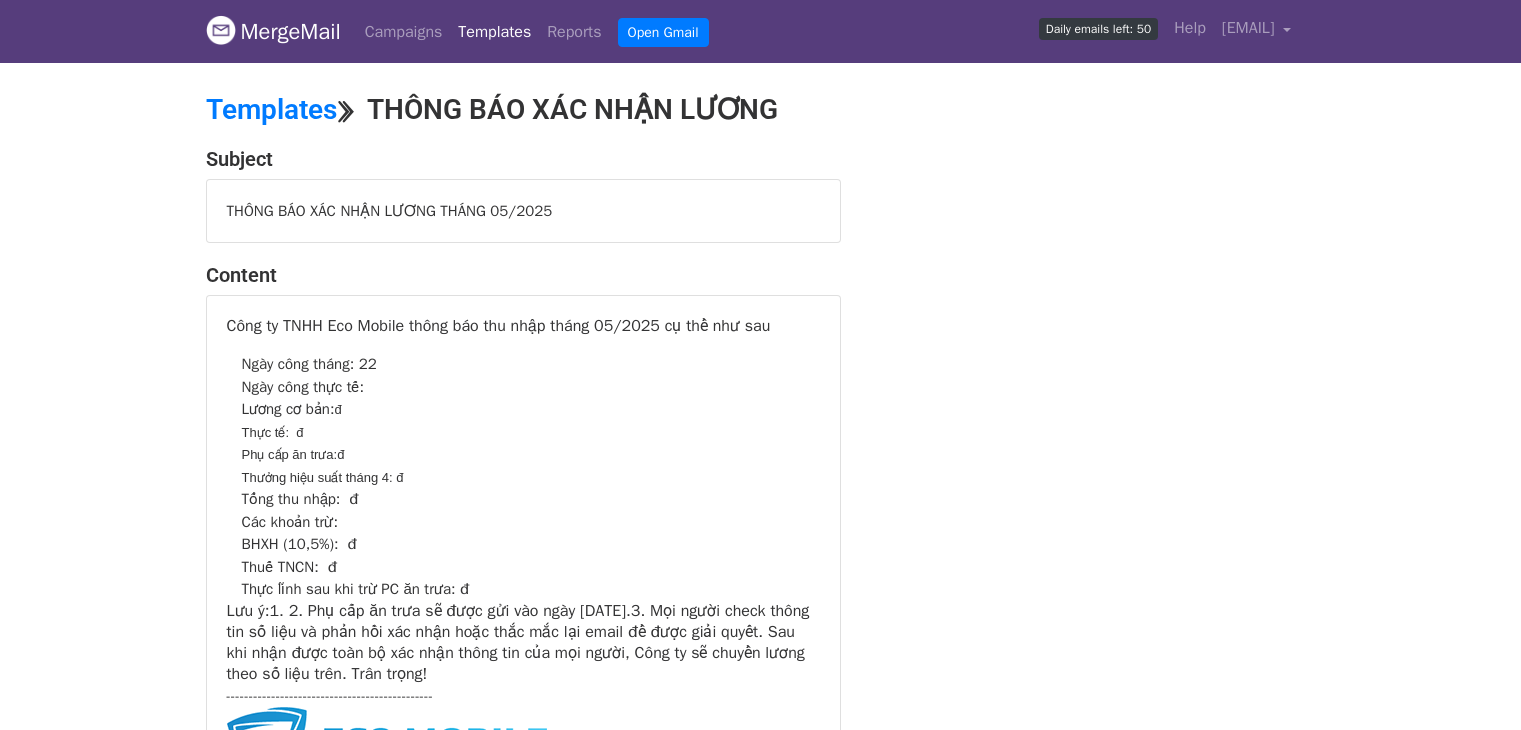 scroll, scrollTop: 0, scrollLeft: 0, axis: both 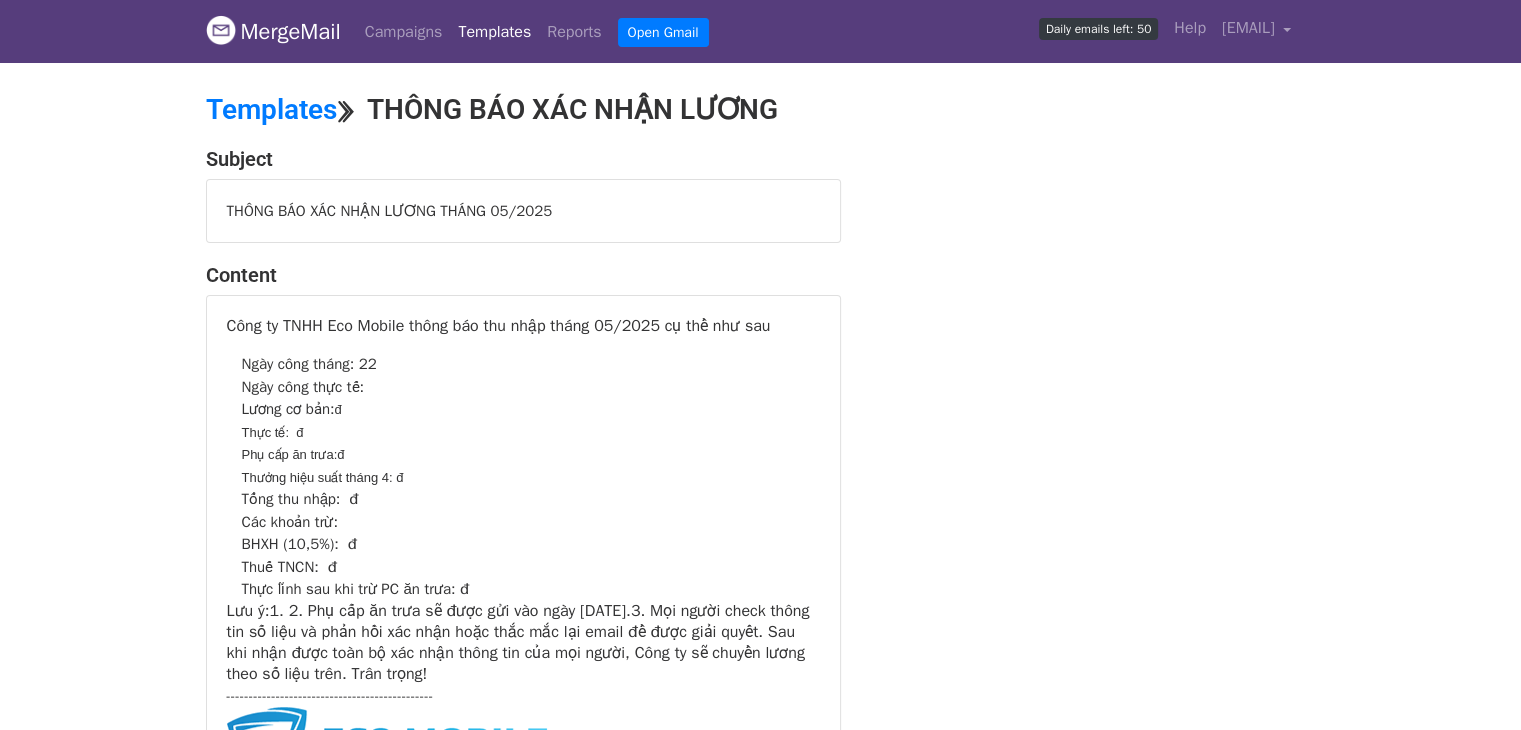 drag, startPoint x: 566, startPoint y: 206, endPoint x: 225, endPoint y: 216, distance: 341.1466 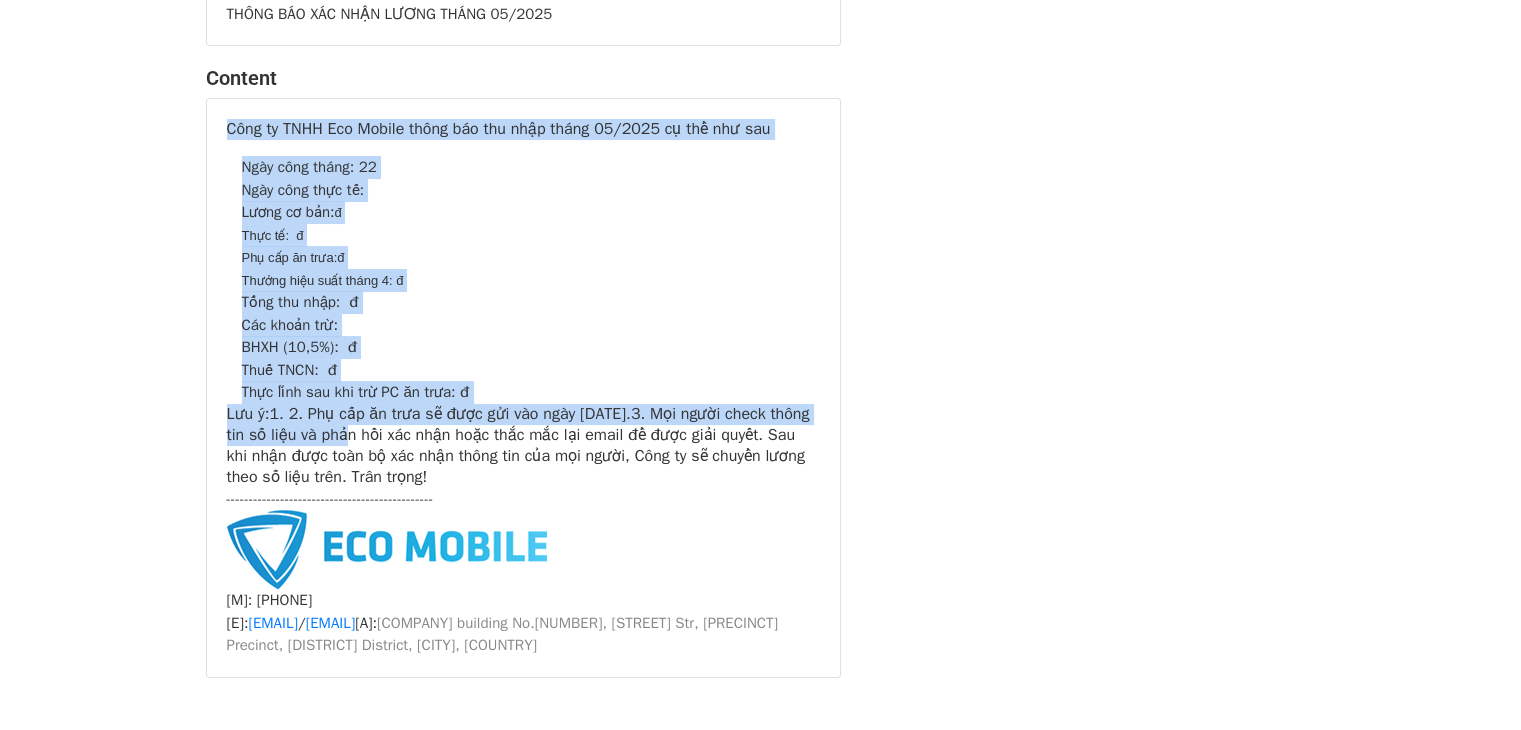 scroll, scrollTop: 200, scrollLeft: 0, axis: vertical 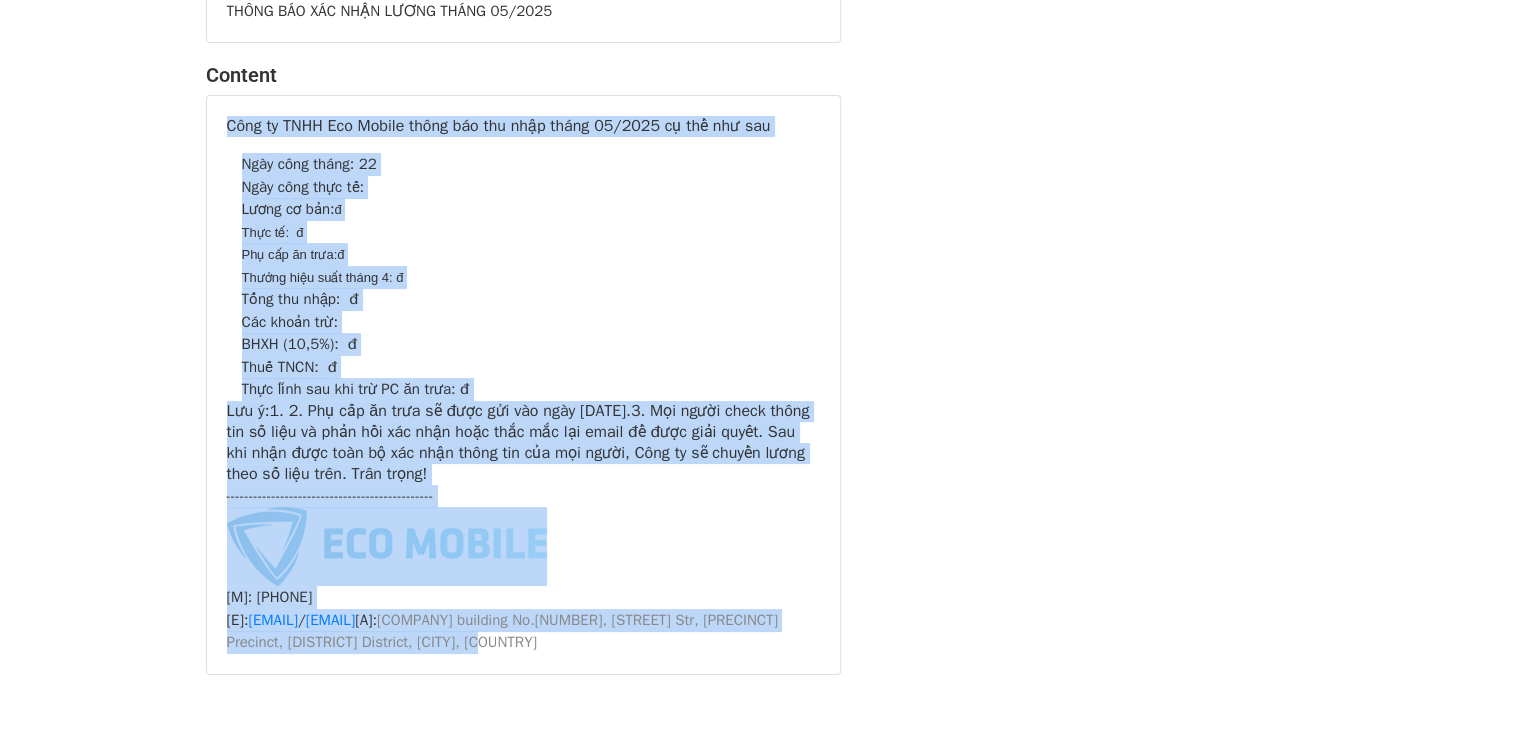drag, startPoint x: 224, startPoint y: 332, endPoint x: 671, endPoint y: 641, distance: 543.40594 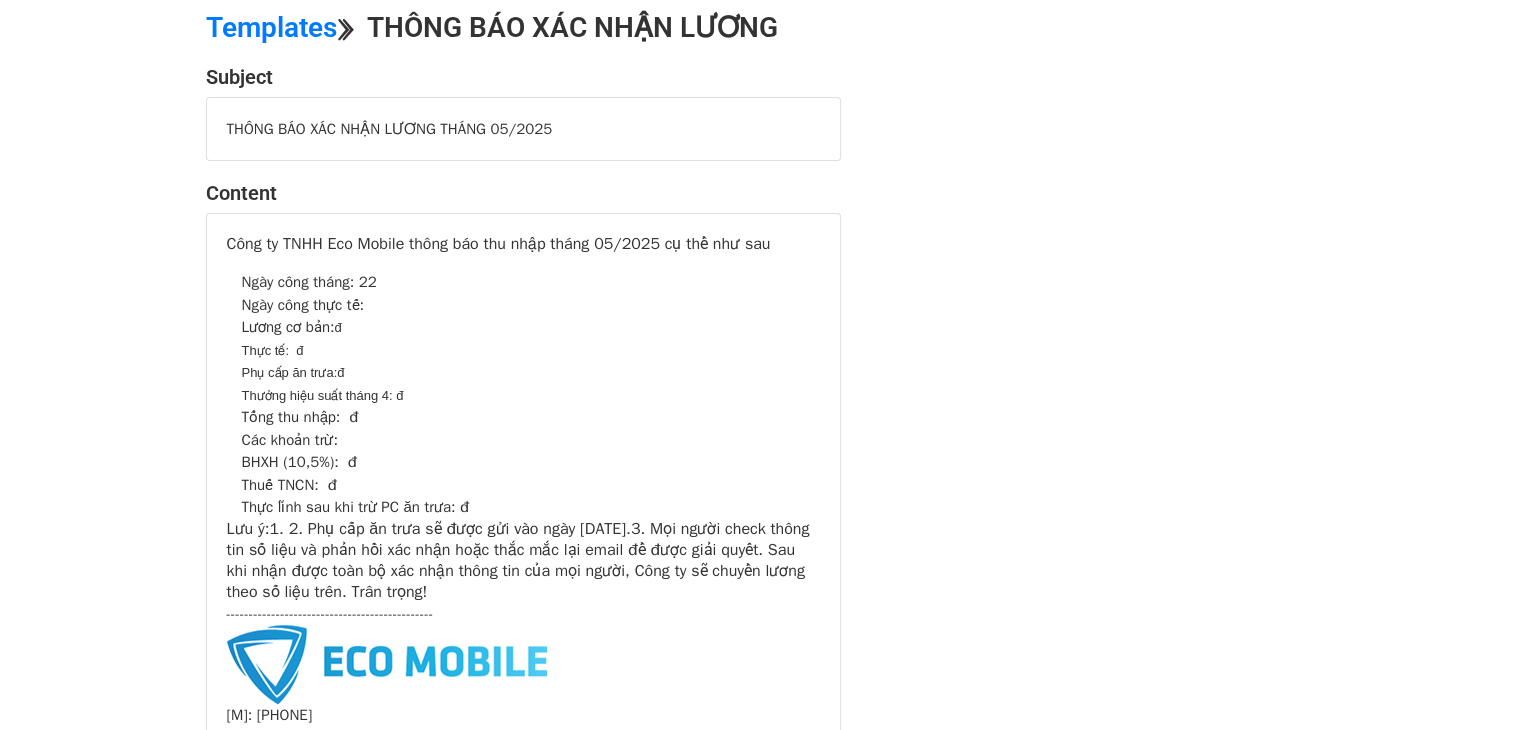 scroll, scrollTop: 0, scrollLeft: 0, axis: both 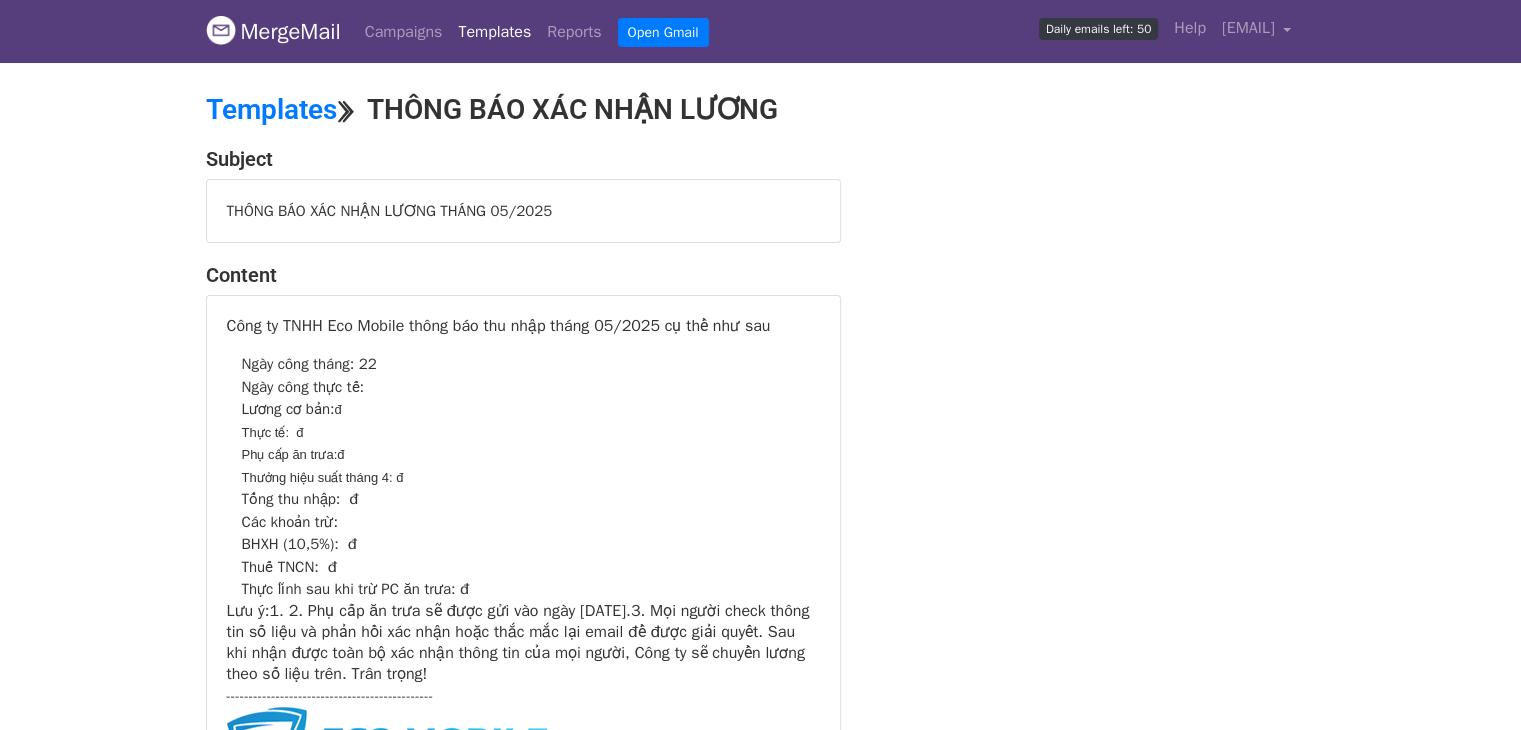drag, startPoint x: 572, startPoint y: 209, endPoint x: 224, endPoint y: 33, distance: 389.97437 